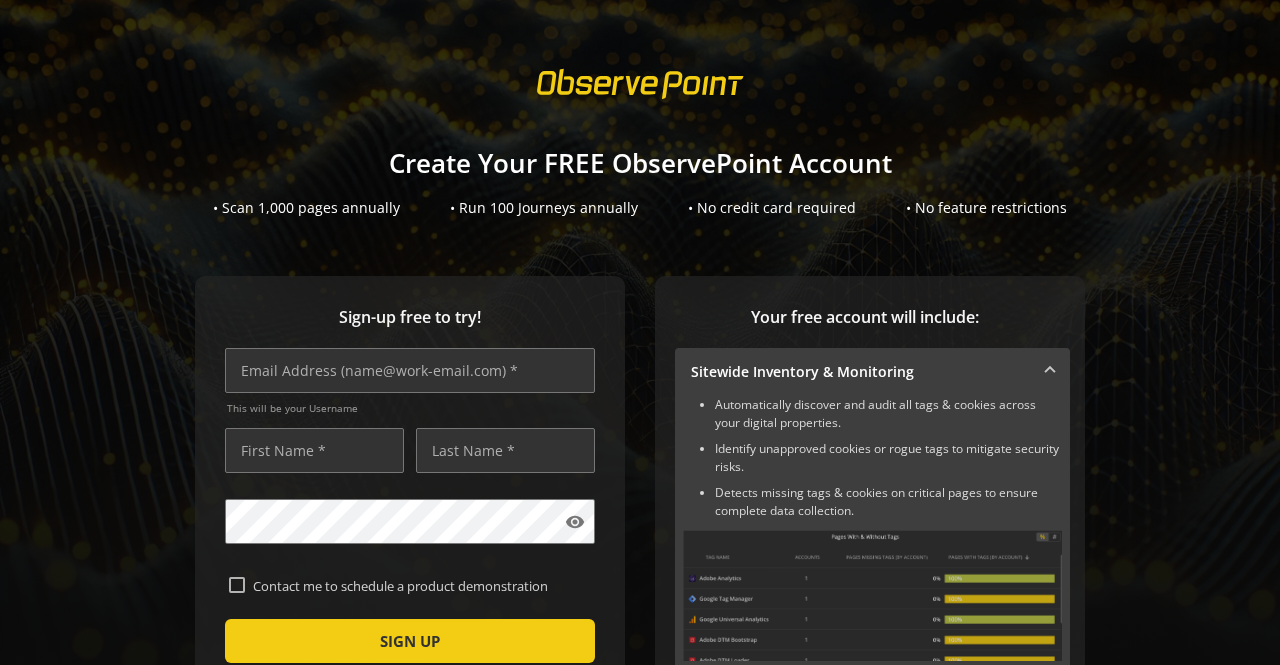 scroll, scrollTop: 0, scrollLeft: 0, axis: both 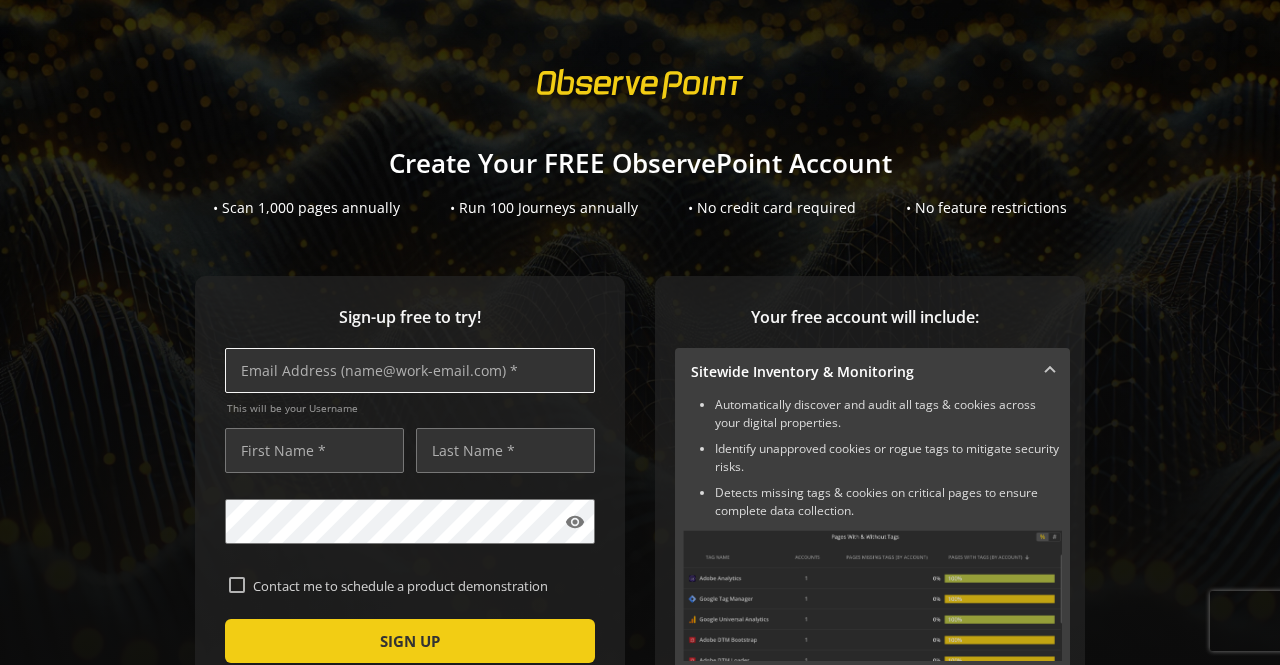 click at bounding box center (410, 370) 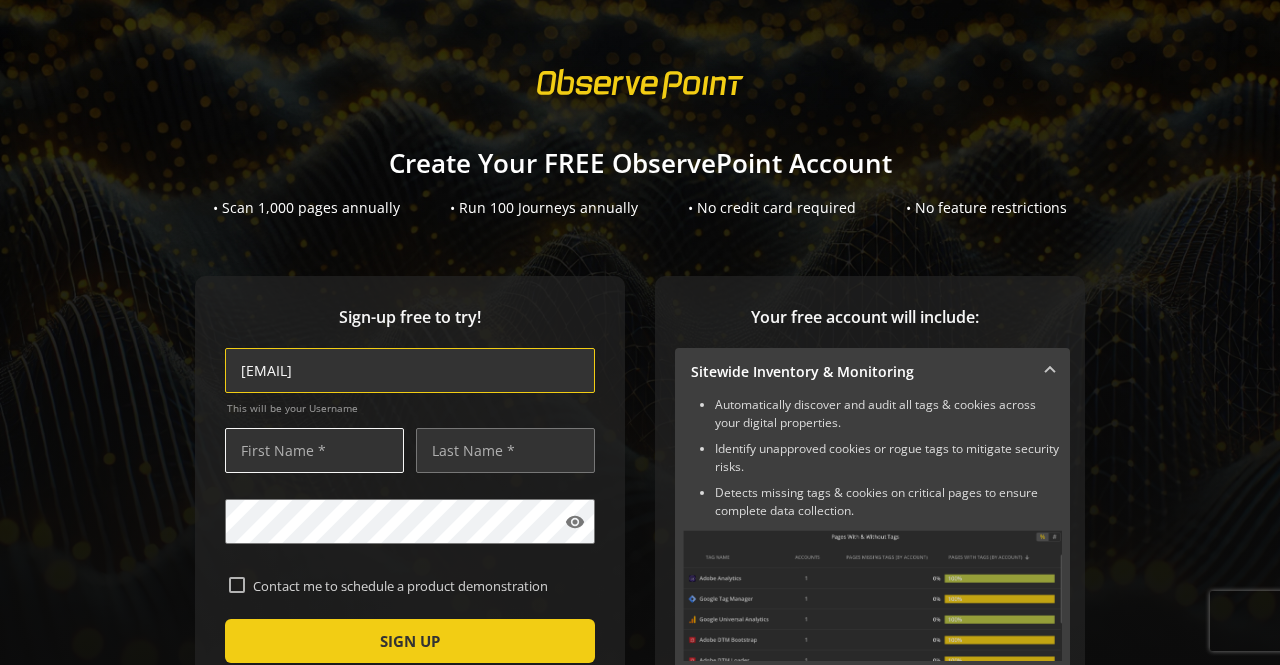 type on "[EMAIL]" 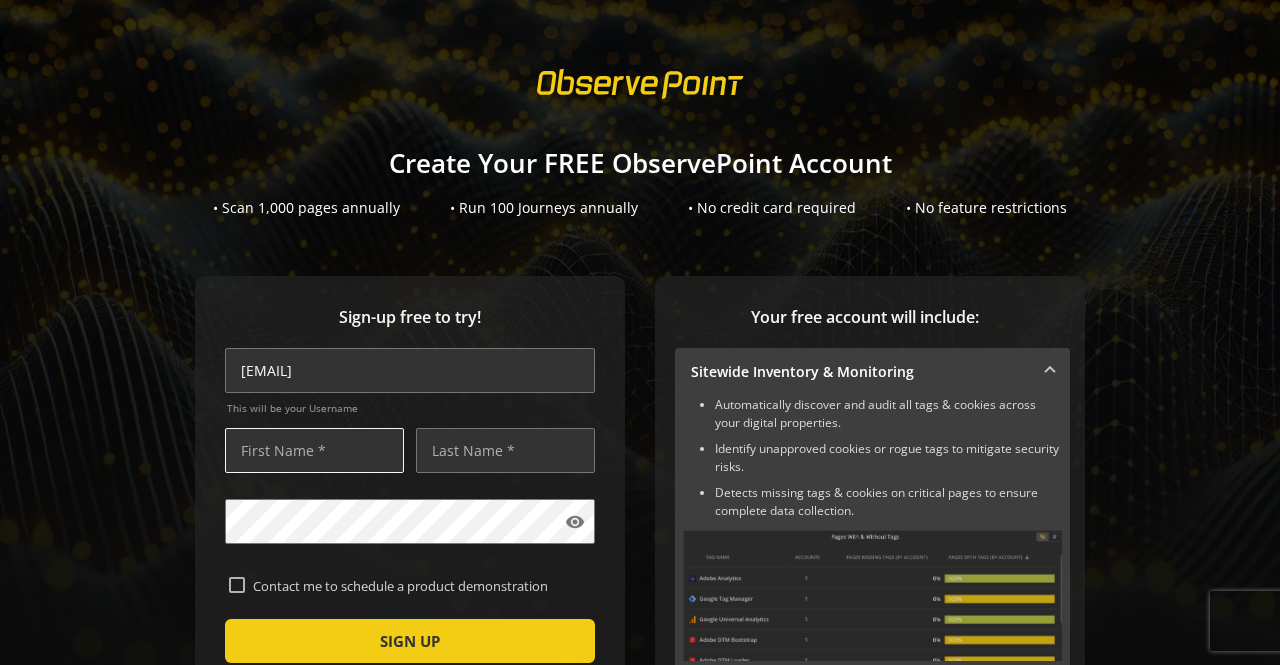 click at bounding box center (314, 450) 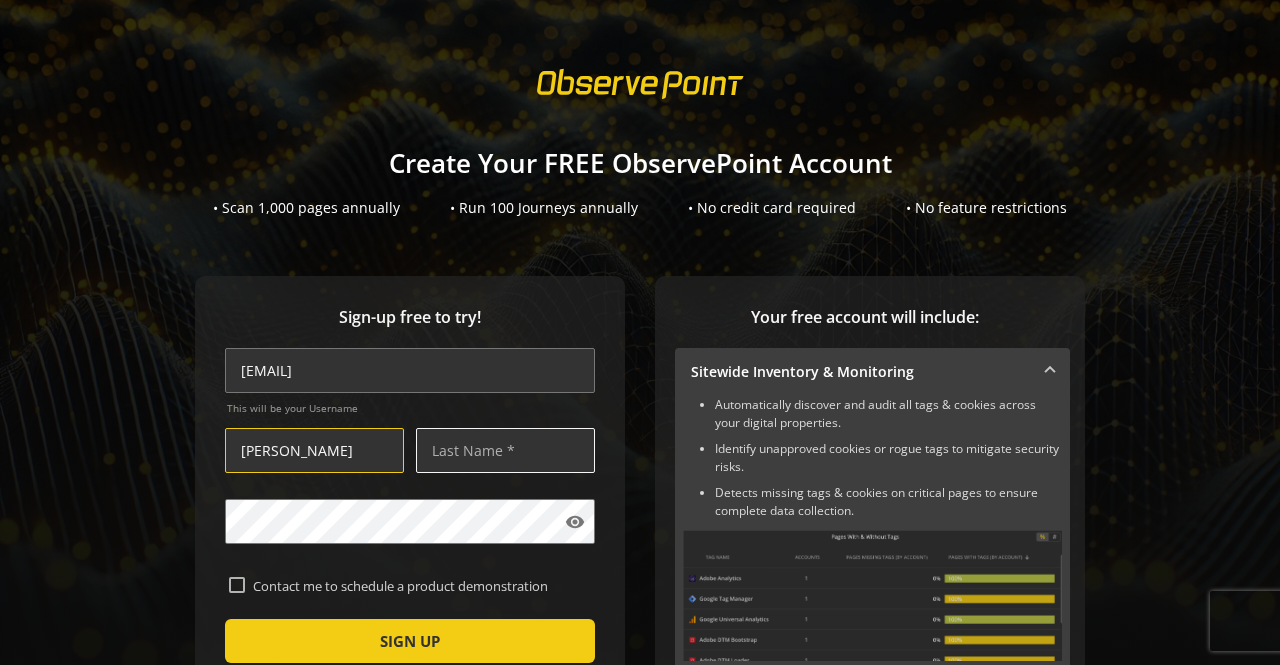 type on "[PERSON_NAME]" 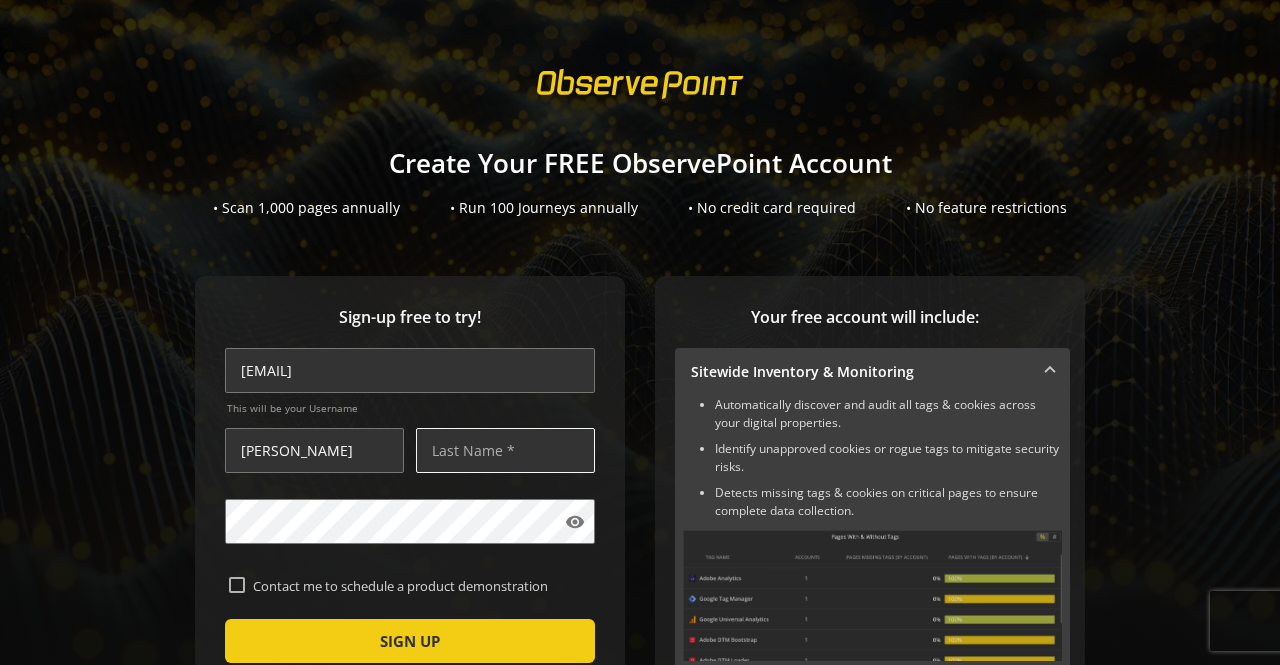 click at bounding box center [505, 450] 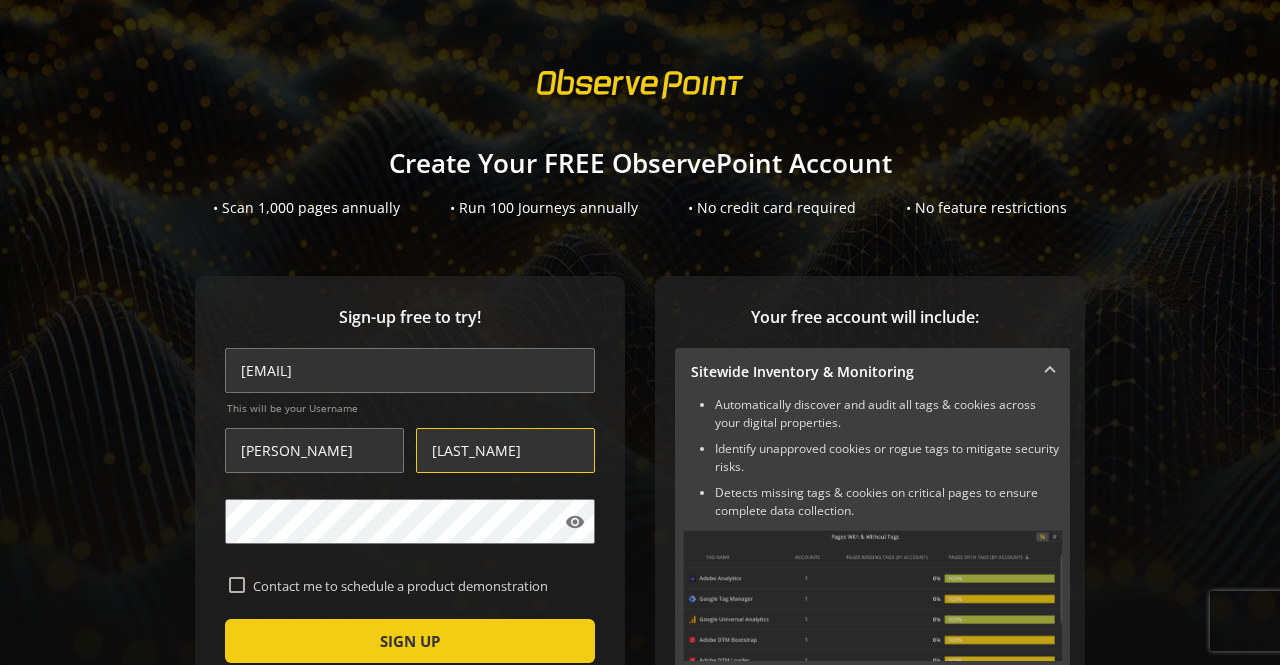 type on "[LAST_NAME]" 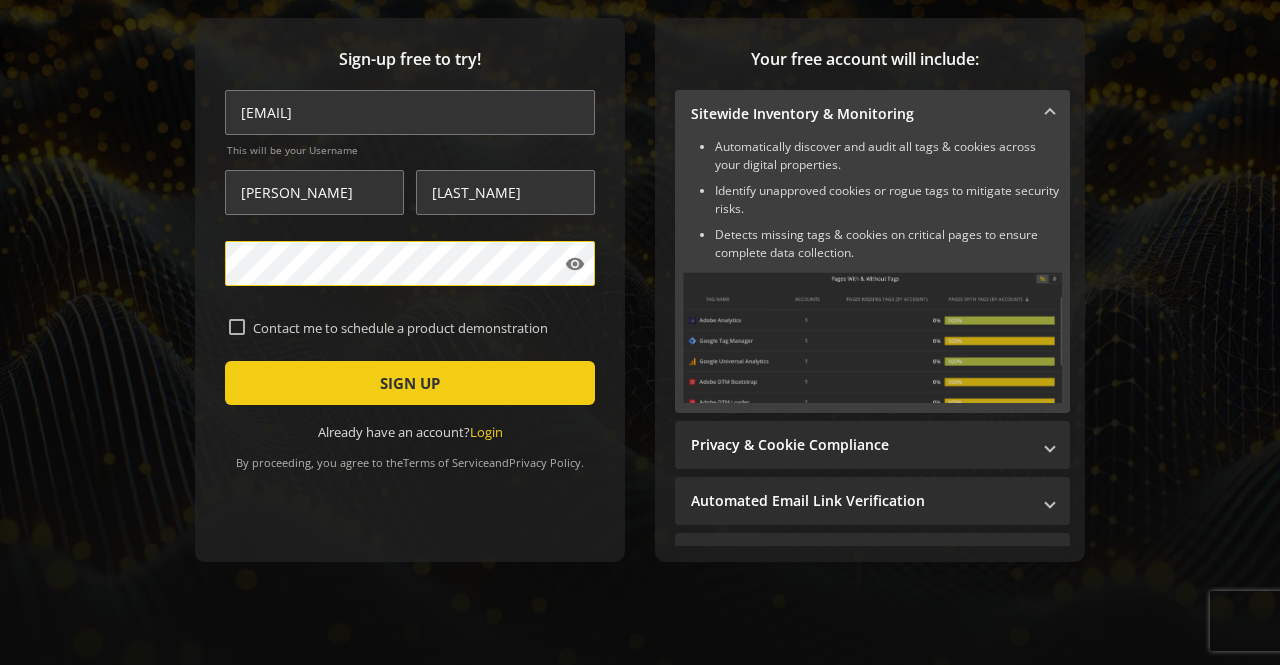 scroll, scrollTop: 268, scrollLeft: 0, axis: vertical 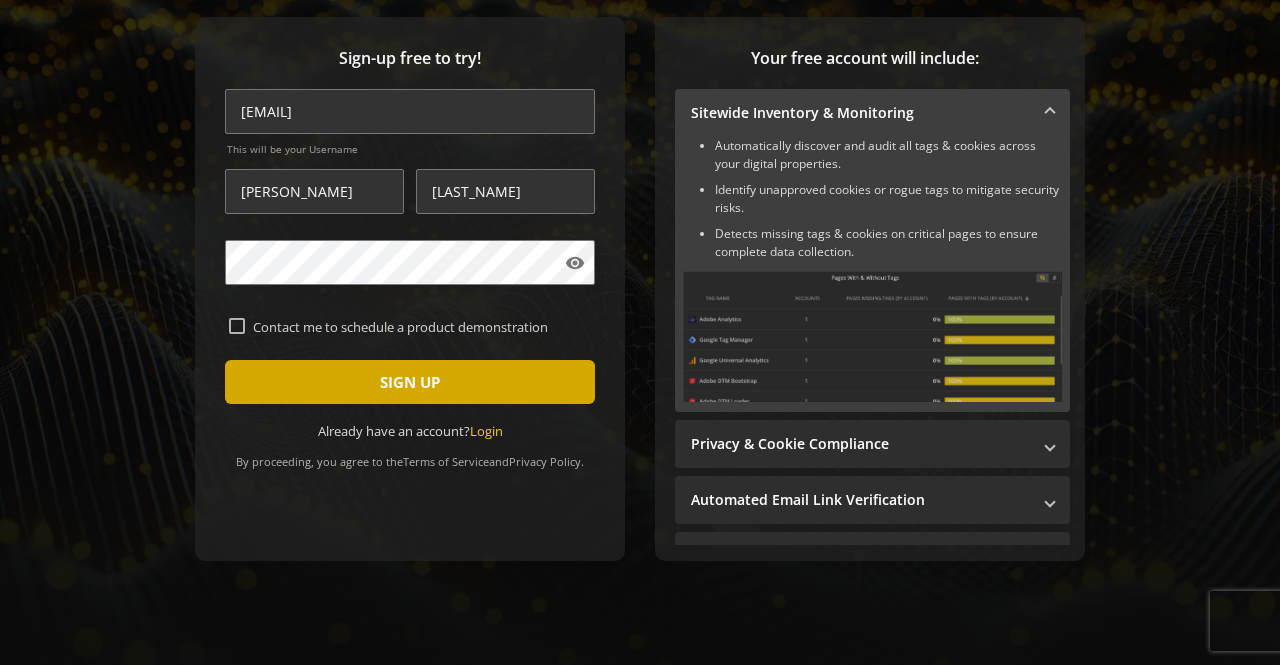 click at bounding box center [410, 382] 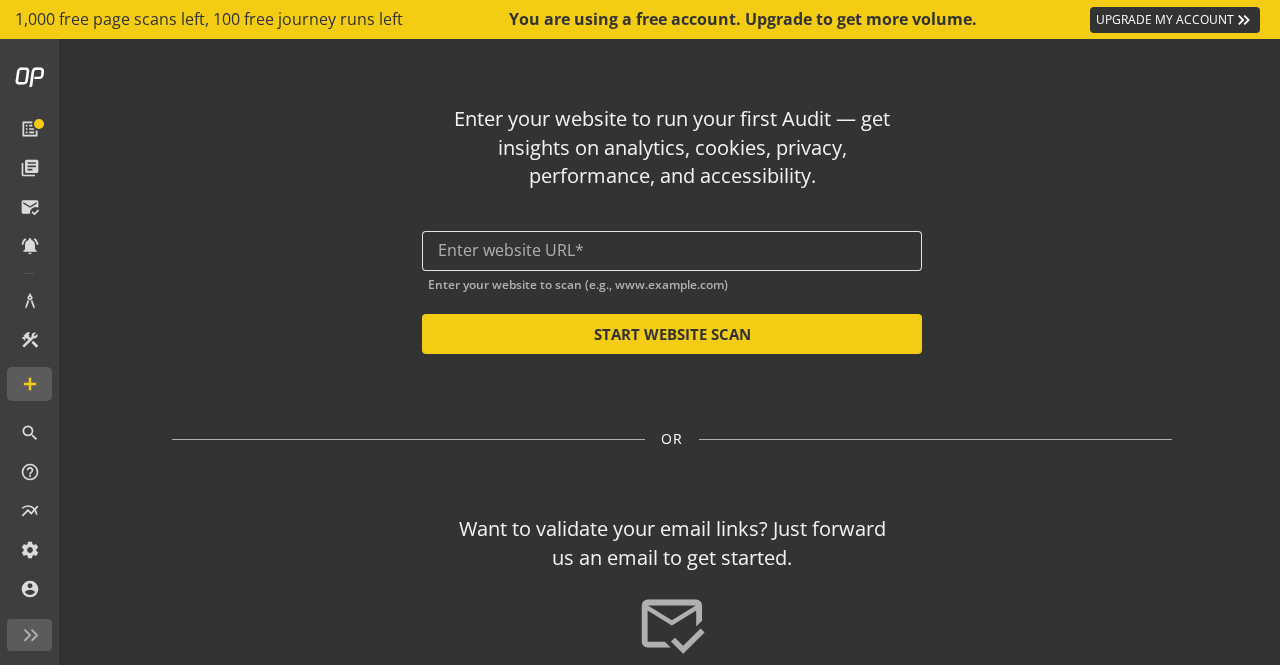 click 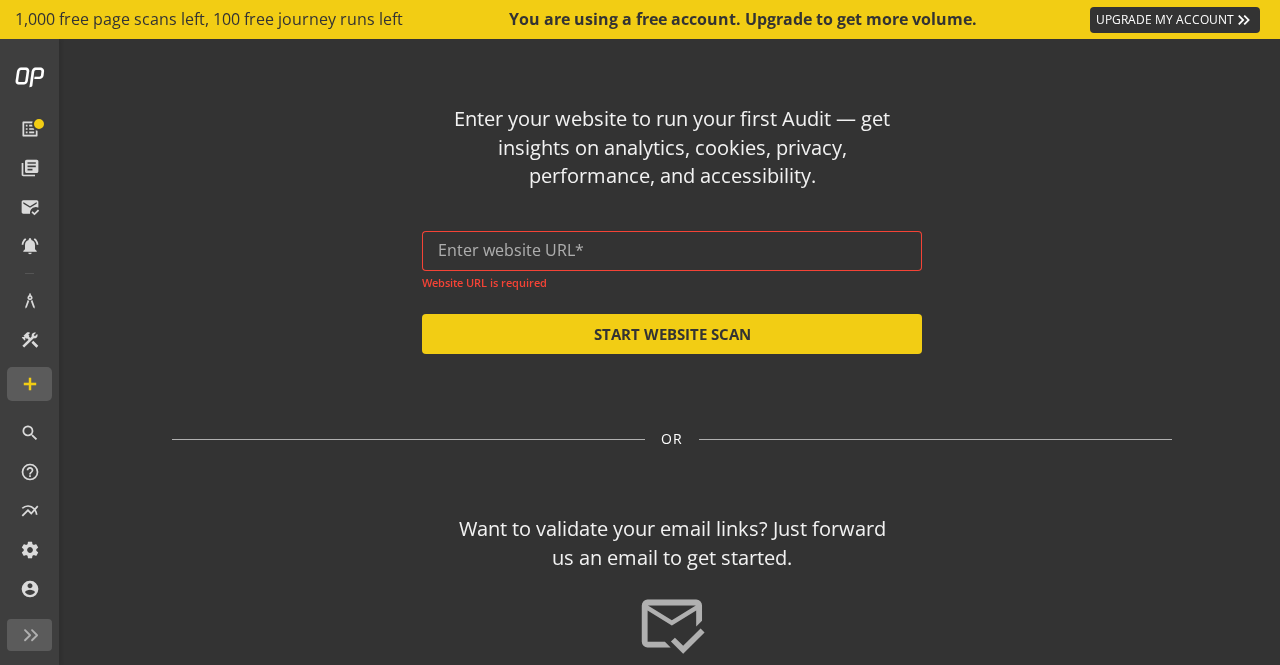 click 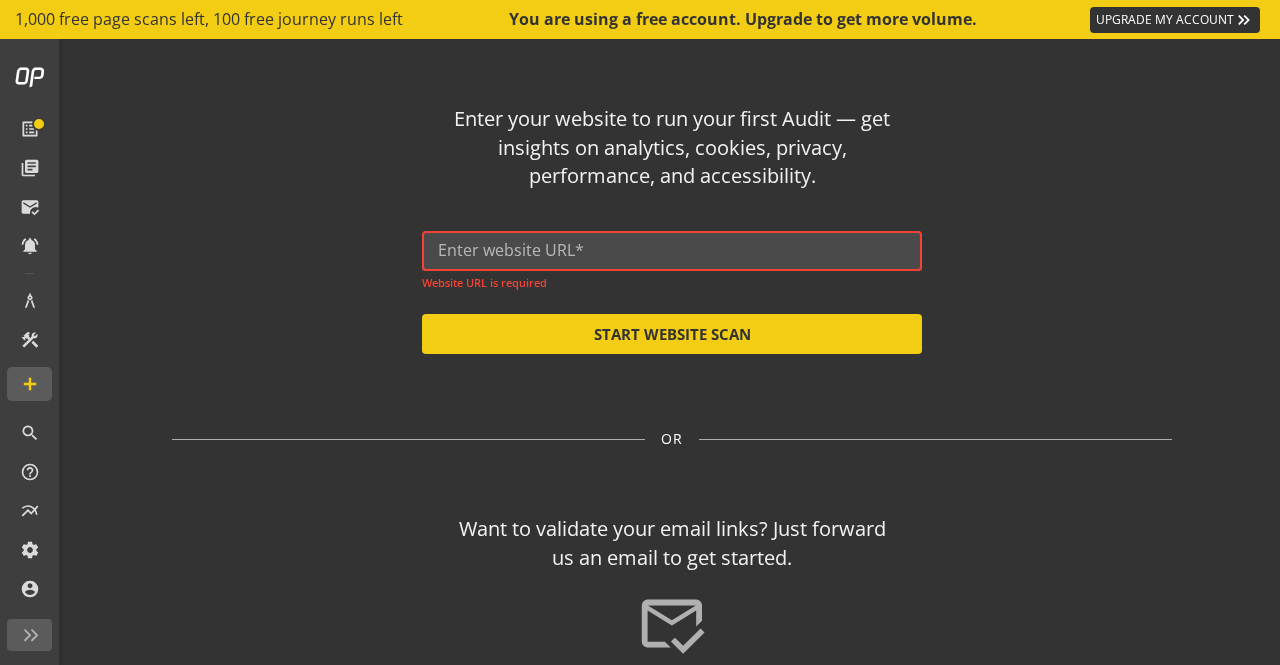 click at bounding box center (672, 250) 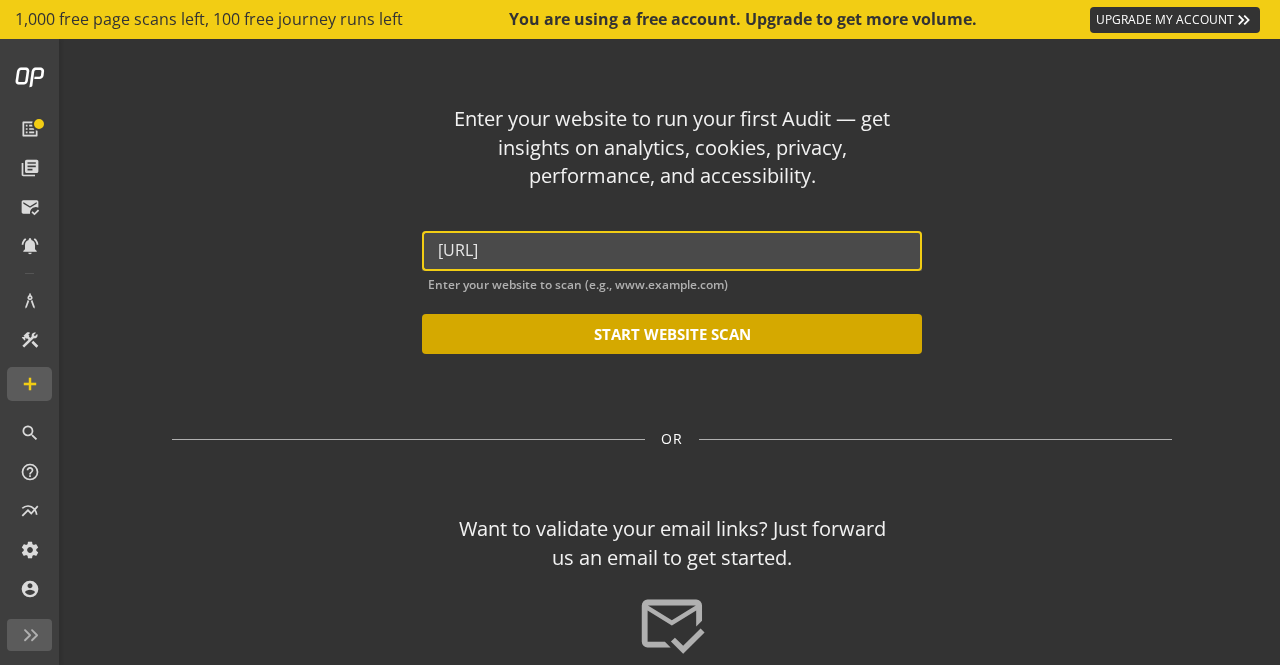 type on "[URL]" 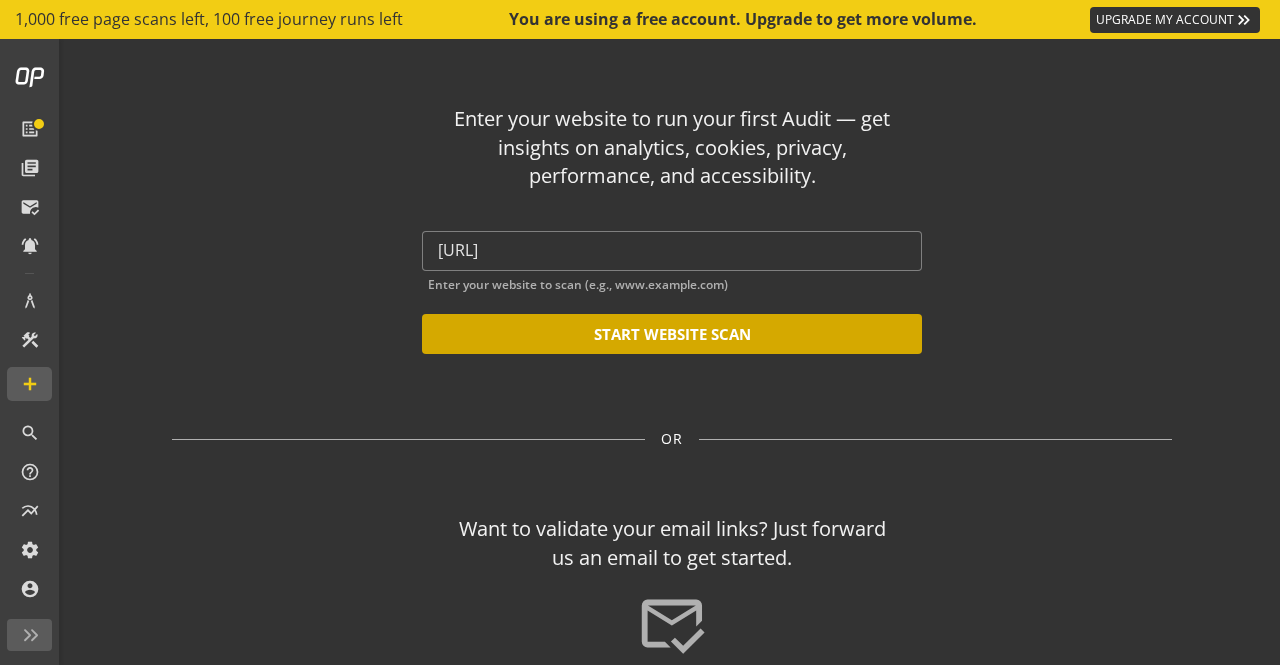 click on "START WEBSITE SCAN" 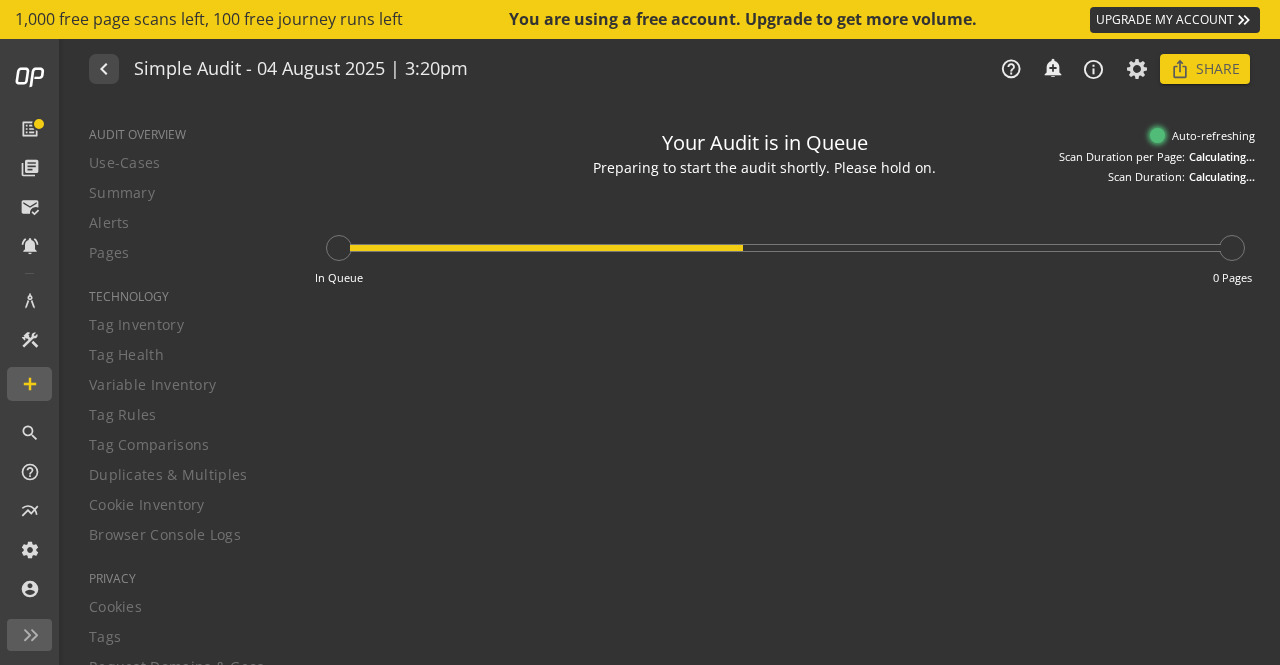 type on "Notes can include:
-a description of what this audit is validating
-changes in audit settings
-discoveries in the report of outstanding rule failures or items needing remediation" 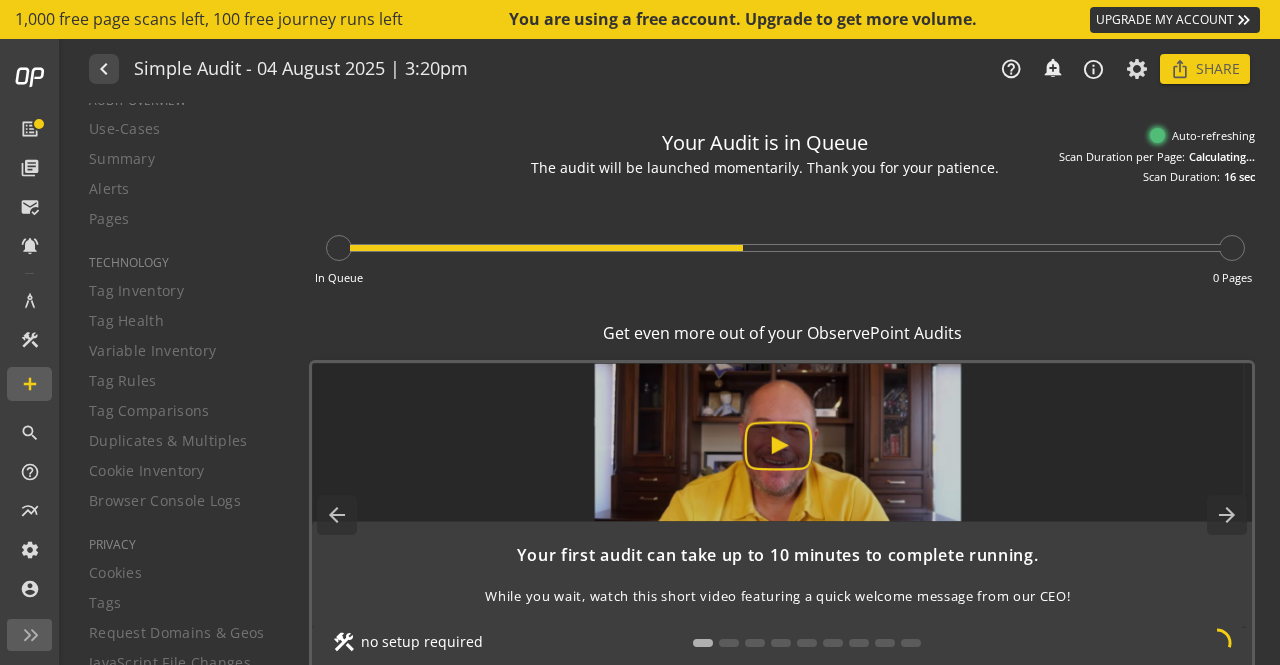 scroll, scrollTop: 0, scrollLeft: 0, axis: both 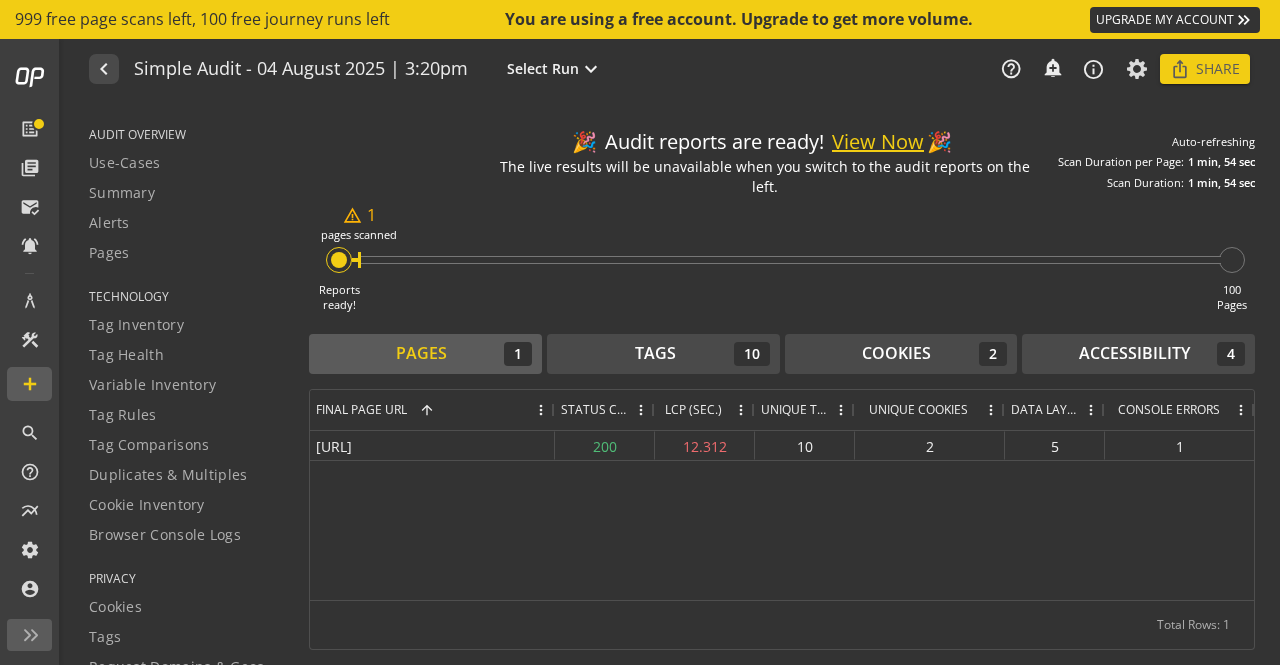 click on "https://streamy.vodacom.co.za/ 200 12.312 10 2 5 1" 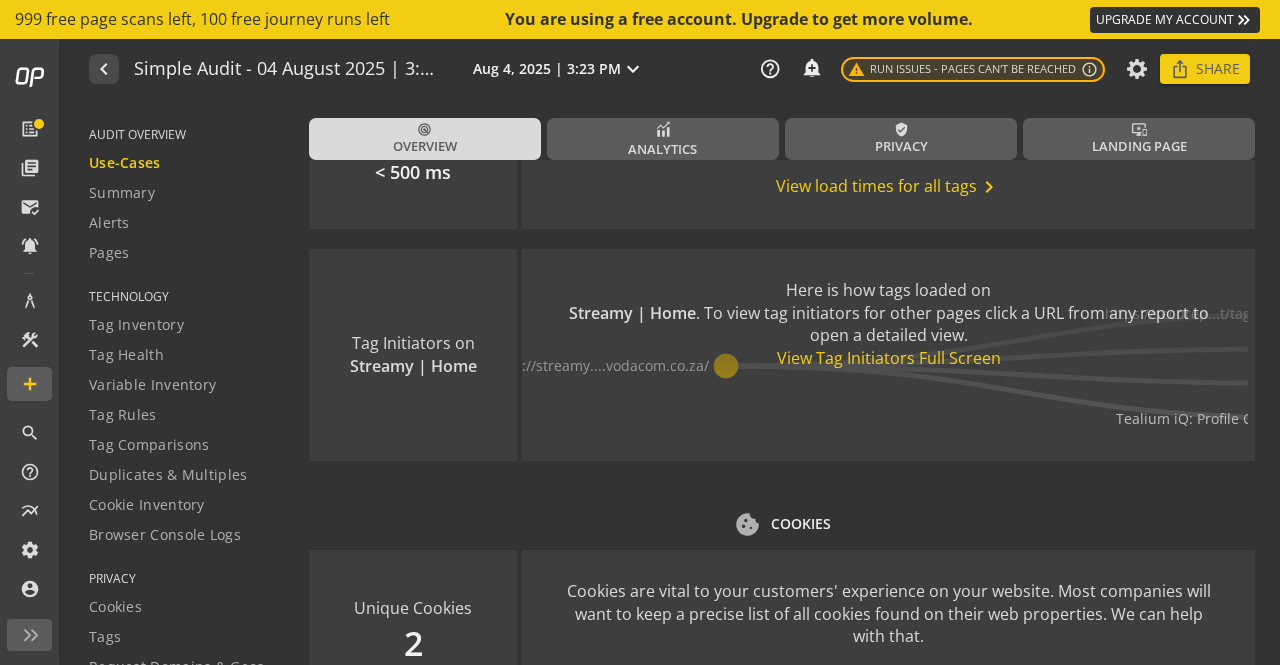 scroll, scrollTop: 2300, scrollLeft: 0, axis: vertical 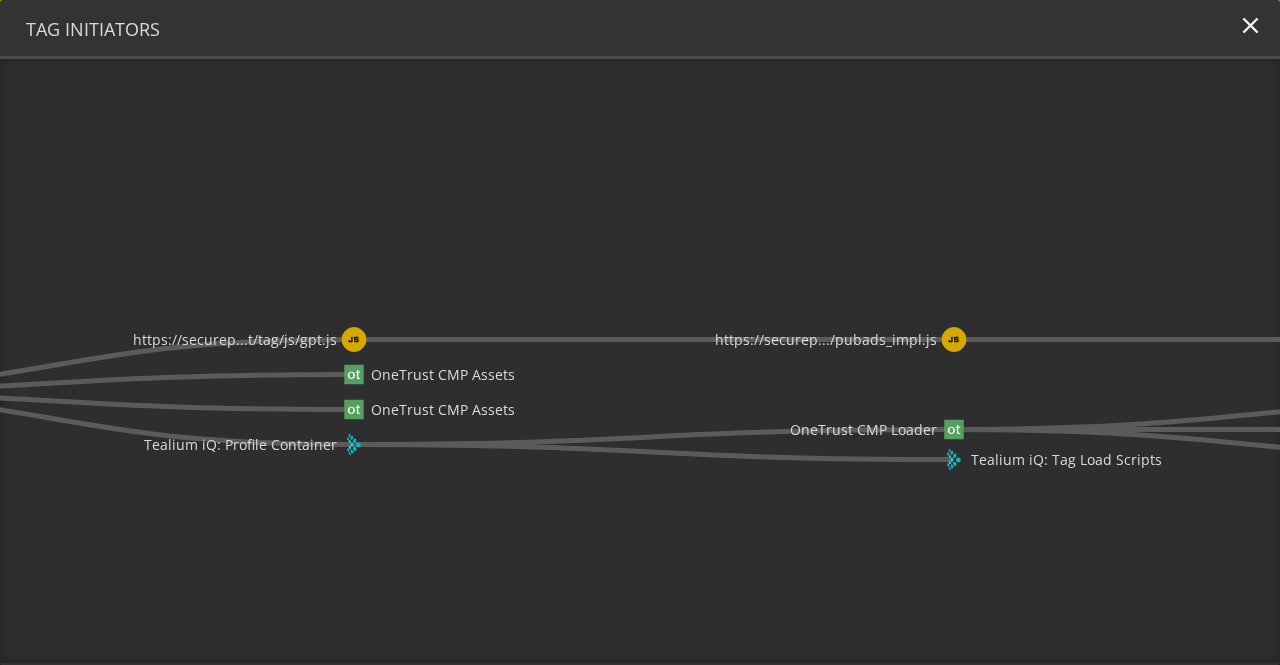 drag, startPoint x: 908, startPoint y: 316, endPoint x: 459, endPoint y: 337, distance: 449.4908 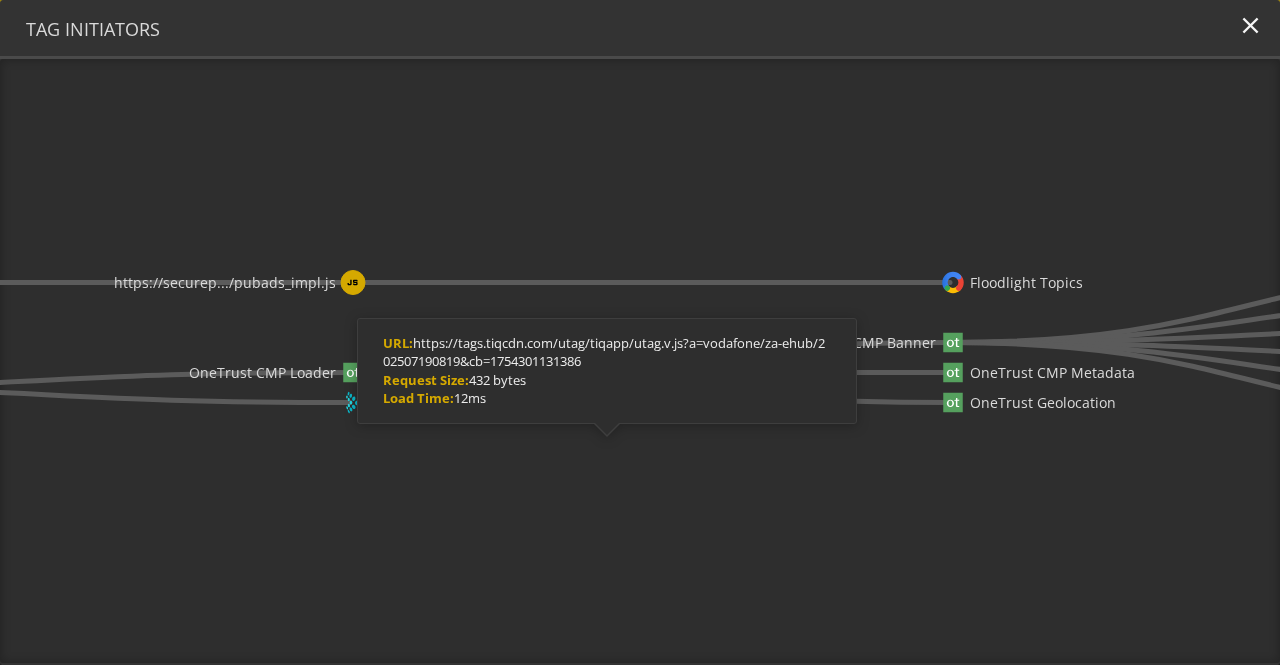 drag, startPoint x: 1120, startPoint y: 473, endPoint x: 509, endPoint y: 415, distance: 613.7467 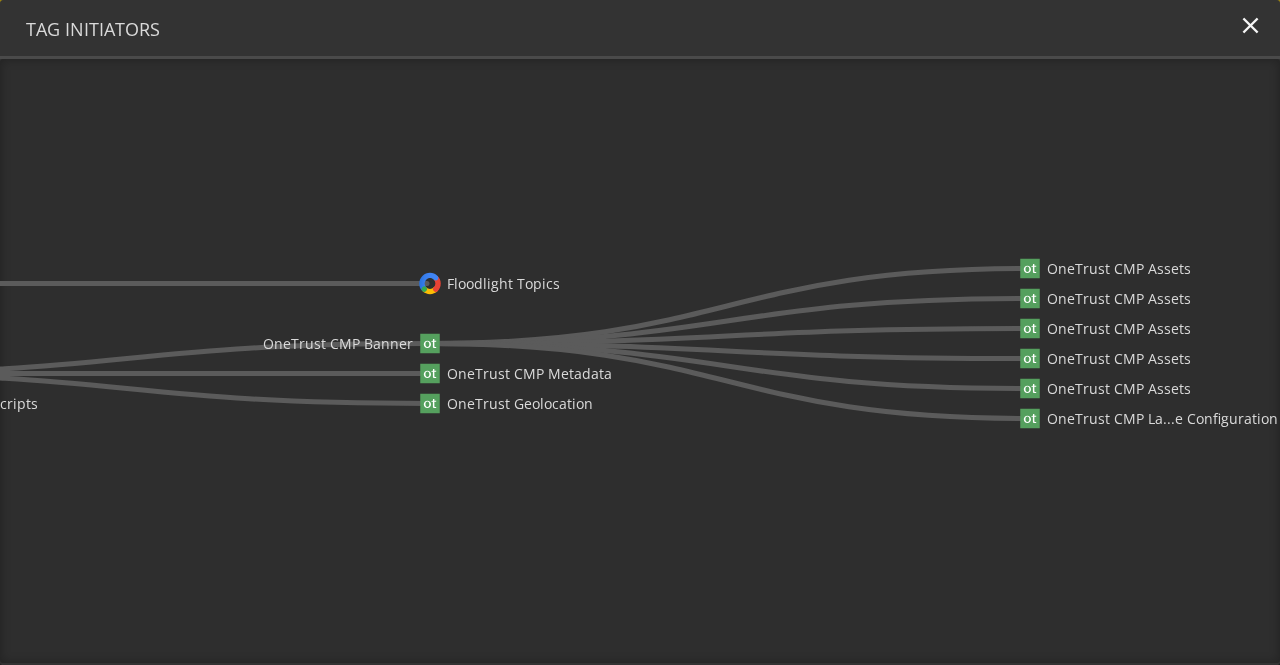 drag, startPoint x: 1150, startPoint y: 370, endPoint x: 715, endPoint y: 369, distance: 435.00116 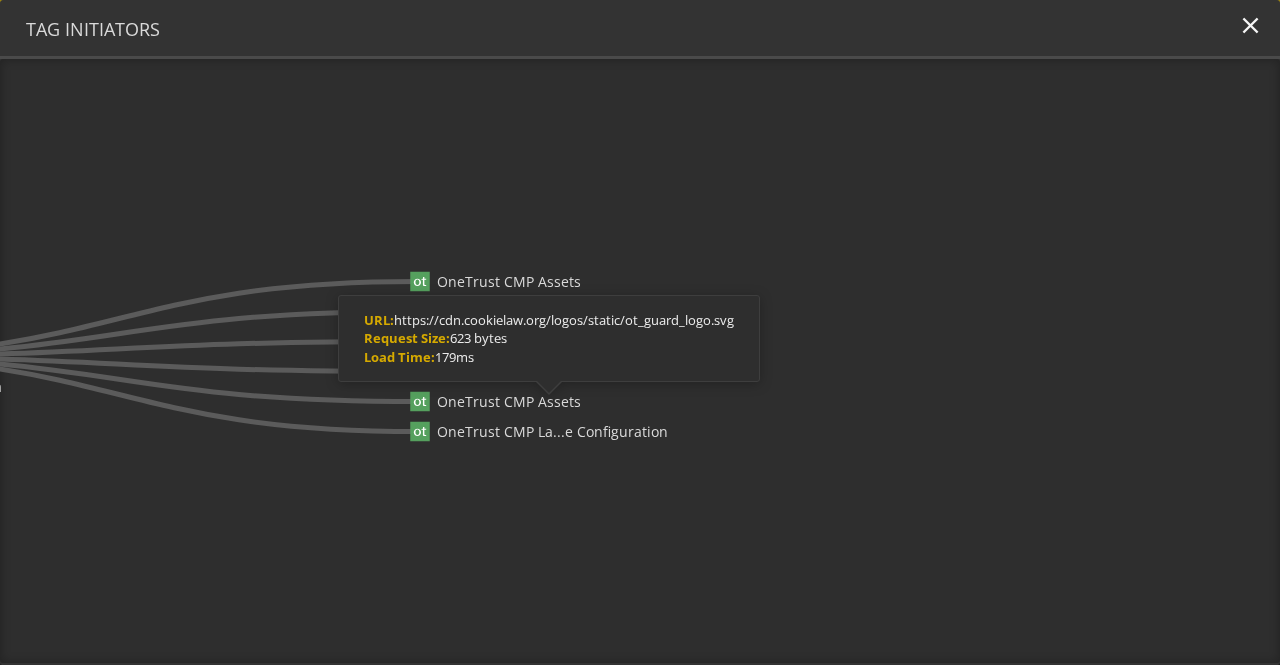 drag, startPoint x: 1138, startPoint y: 389, endPoint x: 534, endPoint y: 391, distance: 604.0033 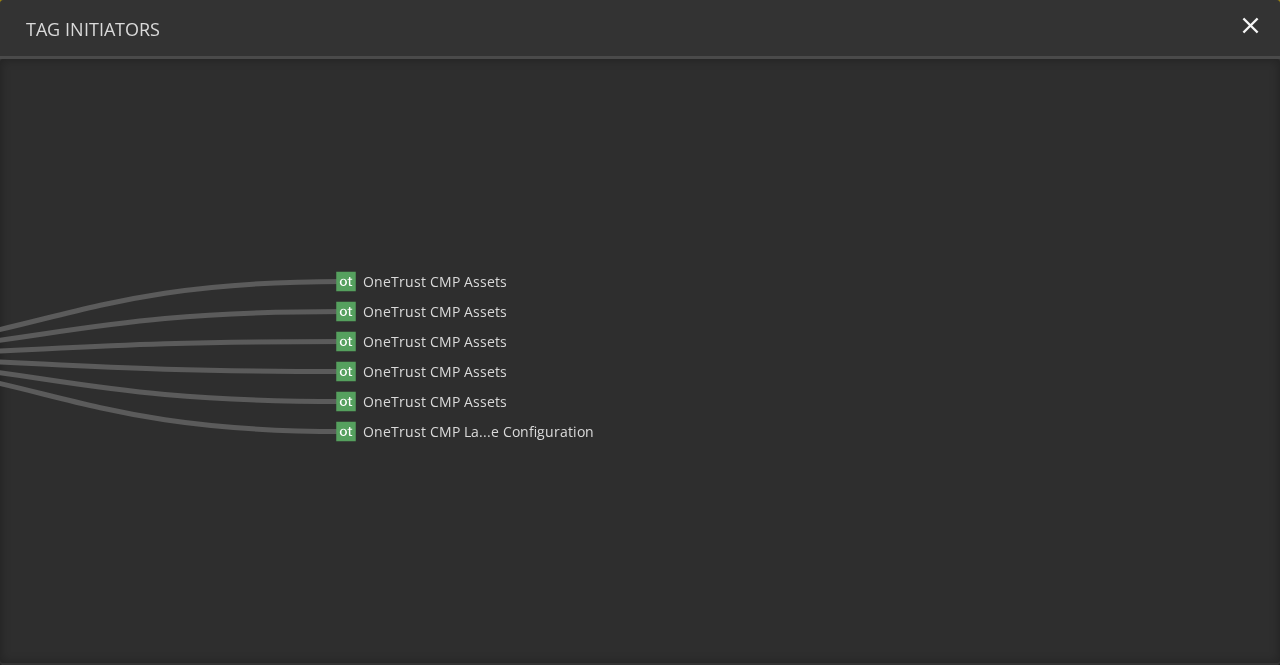 click on "https://streamy....vodacom.co.za/ https://securep...t/tag/js/gpt.js OneTrust CMP Assets OneTrust CMP Assets Tealium iQ: Profile Container https://securep.../pubads_impl.js OneTrust CMP Loader Tealium iQ: Tag Load Scripts Floodlight Topics OneTrust CMP Banner OneTrust CMP Metadata OneTrust Geolocation OneTrust CMP Assets OneTrust CMP Assets OneTrust CMP Assets OneTrust CMP Assets OneTrust CMP Assets OneTrust CMP La...e Configuration" 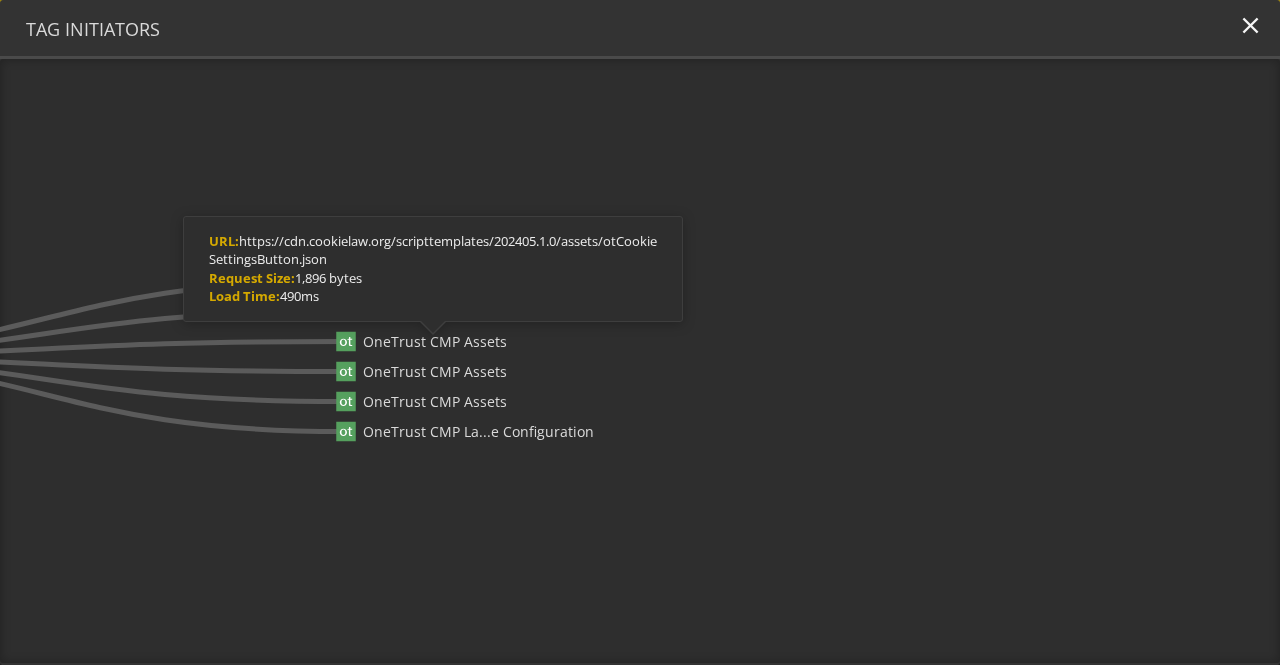click on "OneTrust CMP Assets" 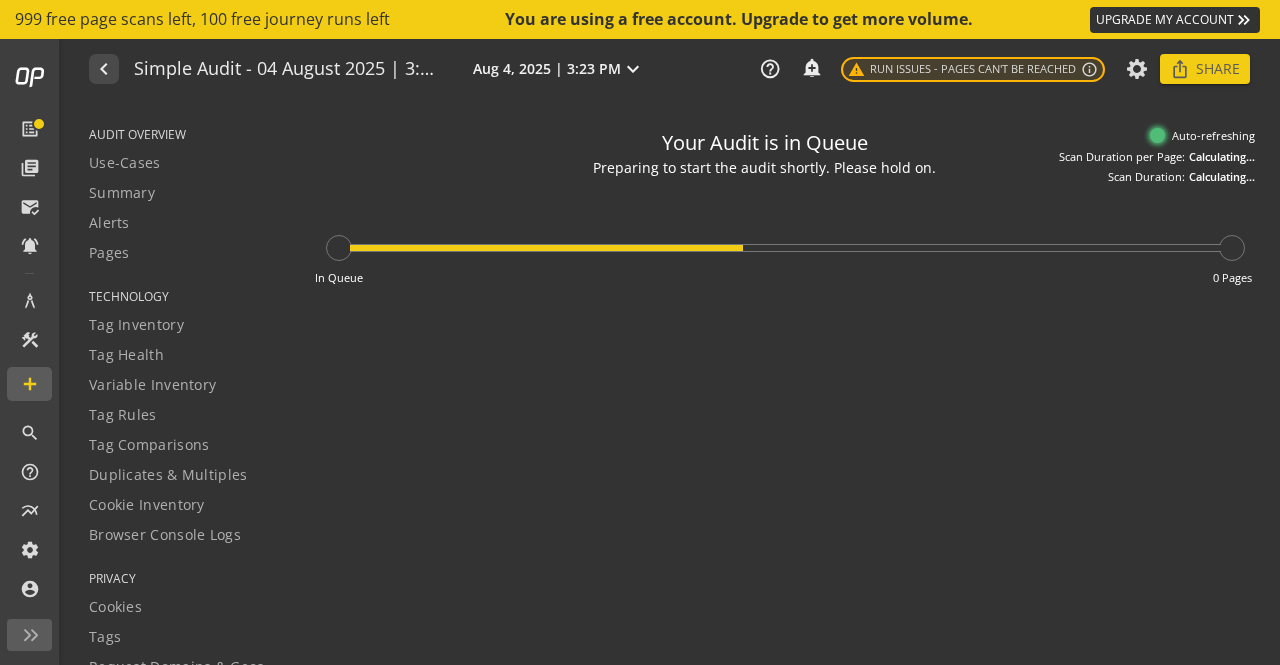 scroll, scrollTop: 0, scrollLeft: 0, axis: both 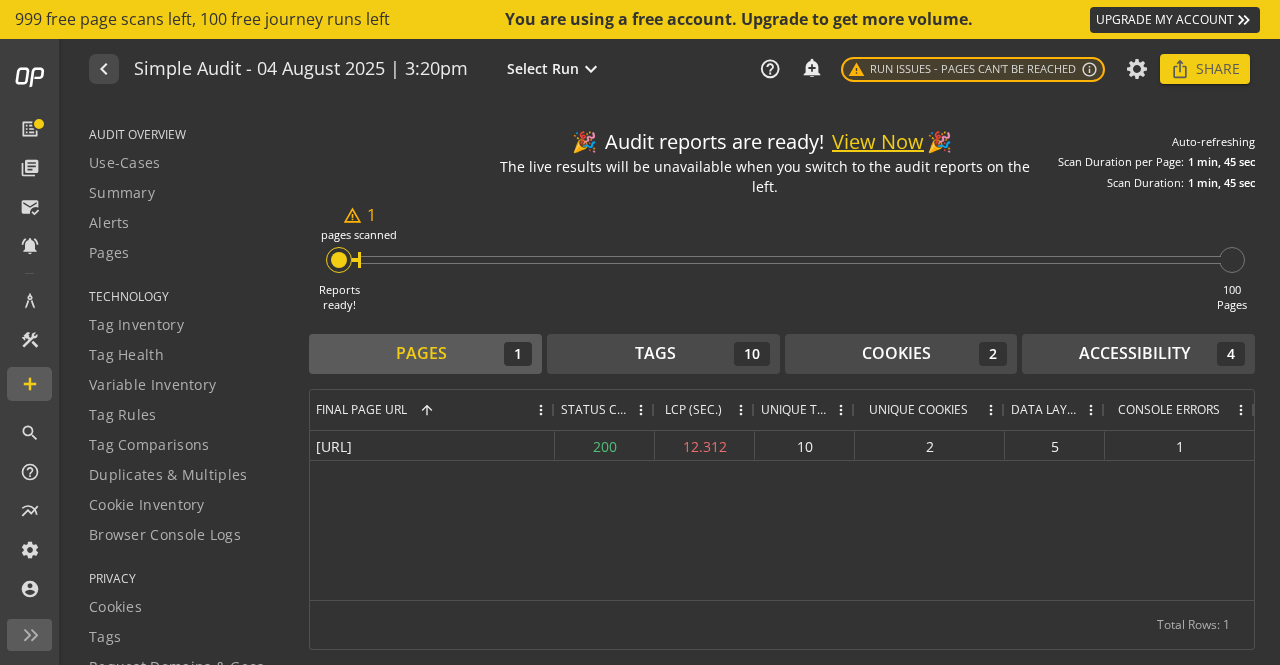 drag, startPoint x: 128, startPoint y: 193, endPoint x: 278, endPoint y: 204, distance: 150.40279 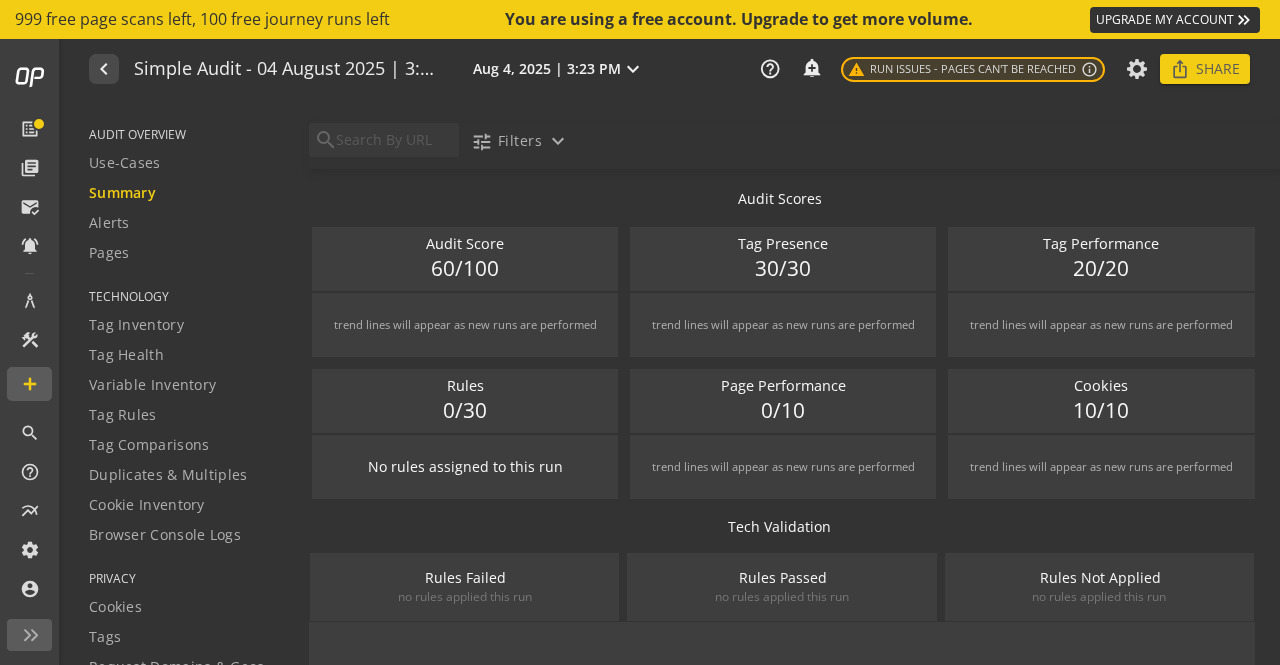 scroll, scrollTop: 0, scrollLeft: 0, axis: both 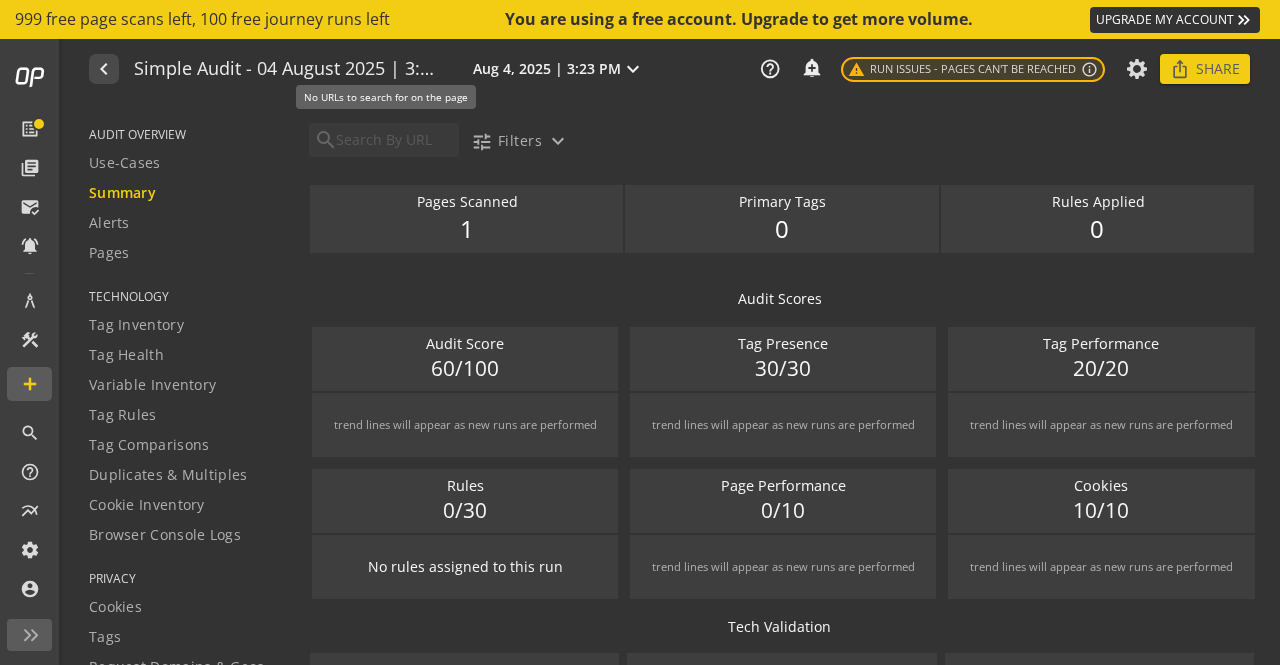 click 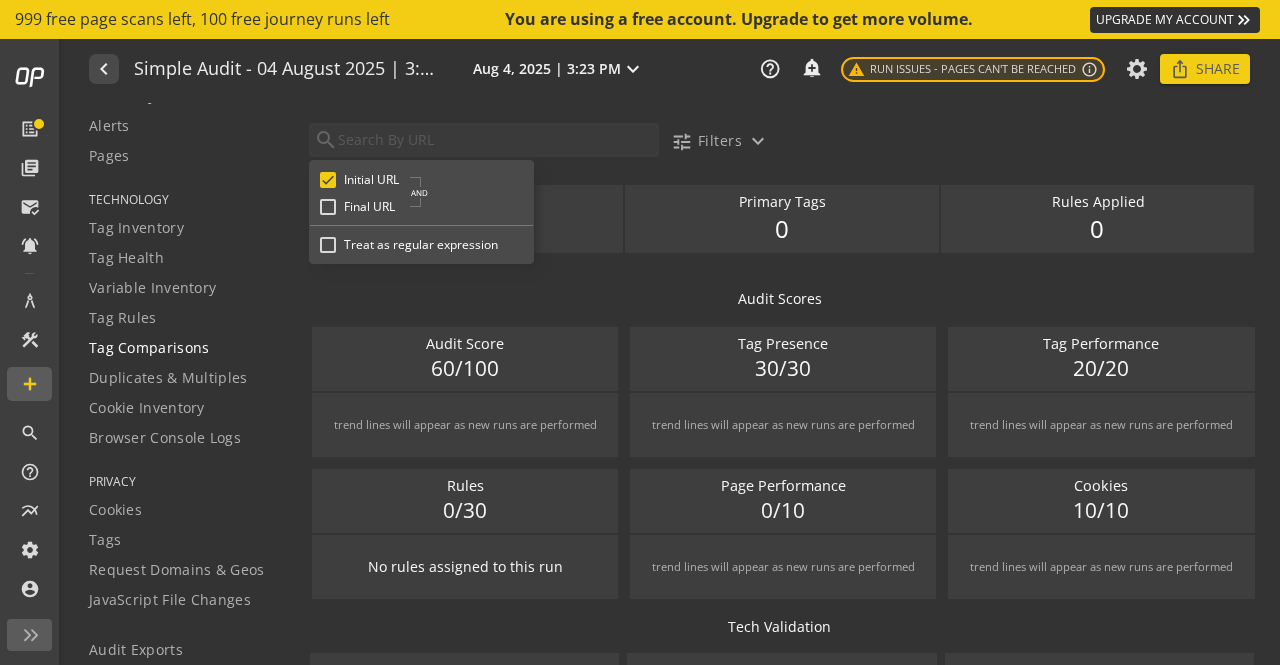 scroll, scrollTop: 0, scrollLeft: 0, axis: both 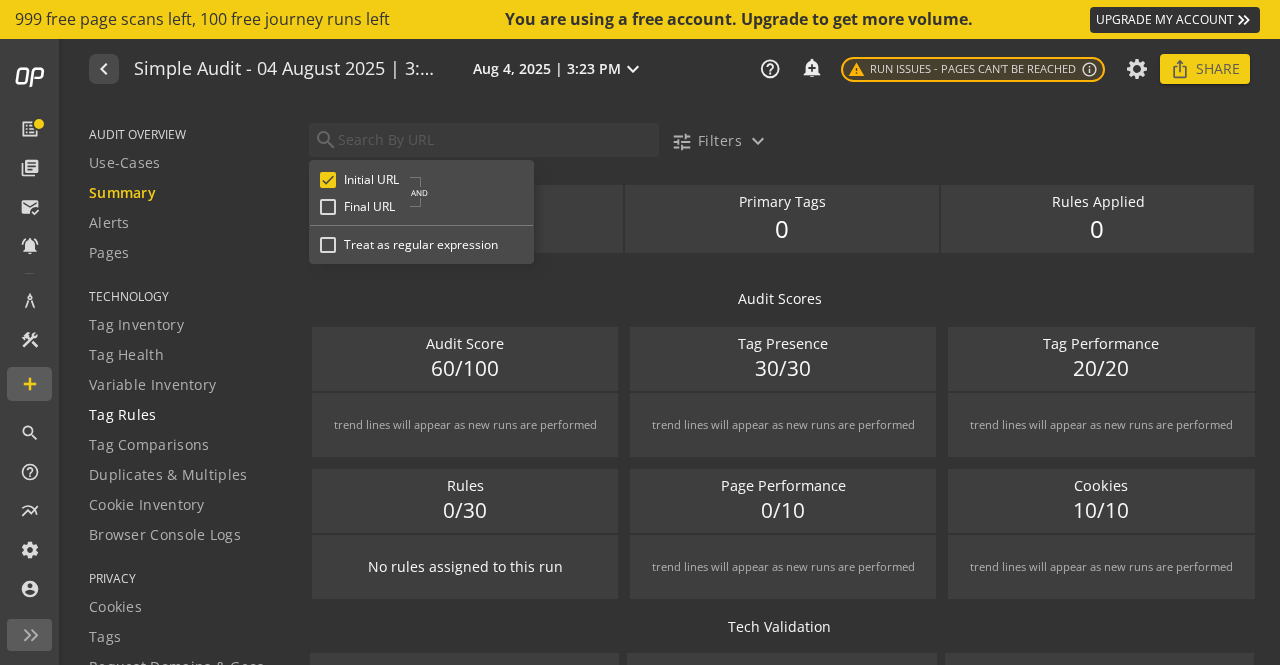 click on "Tag Rules" 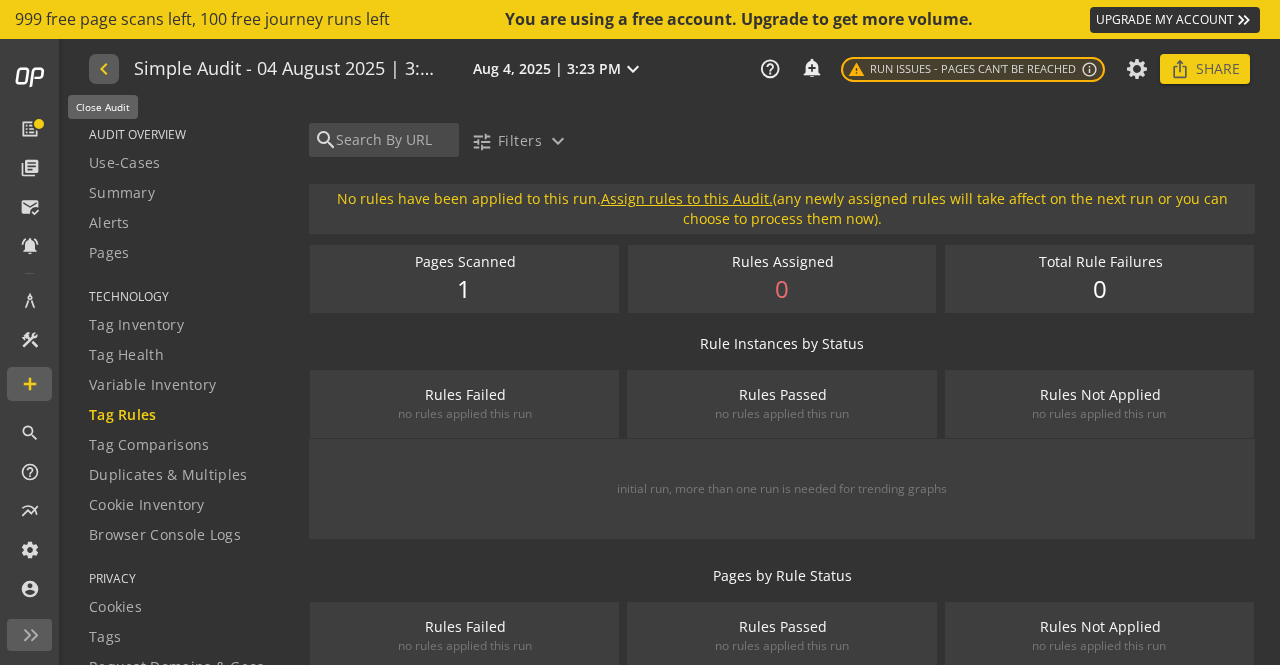 click on "navigate_before" 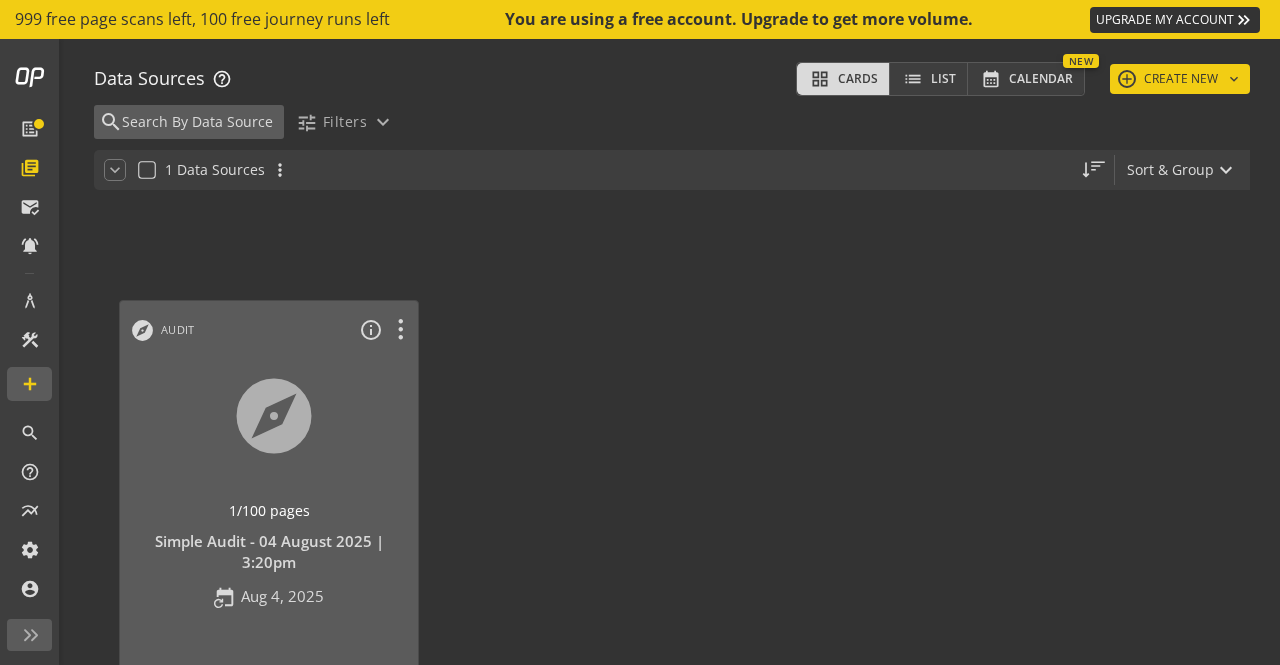 scroll, scrollTop: 100, scrollLeft: 0, axis: vertical 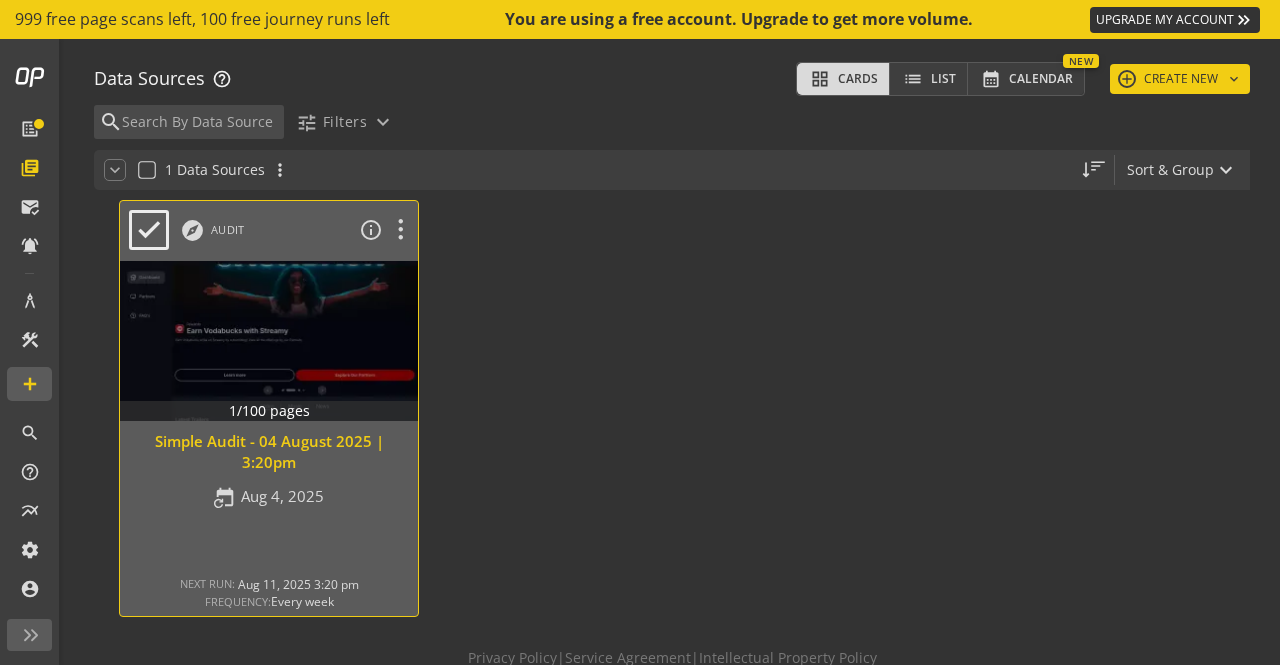 click 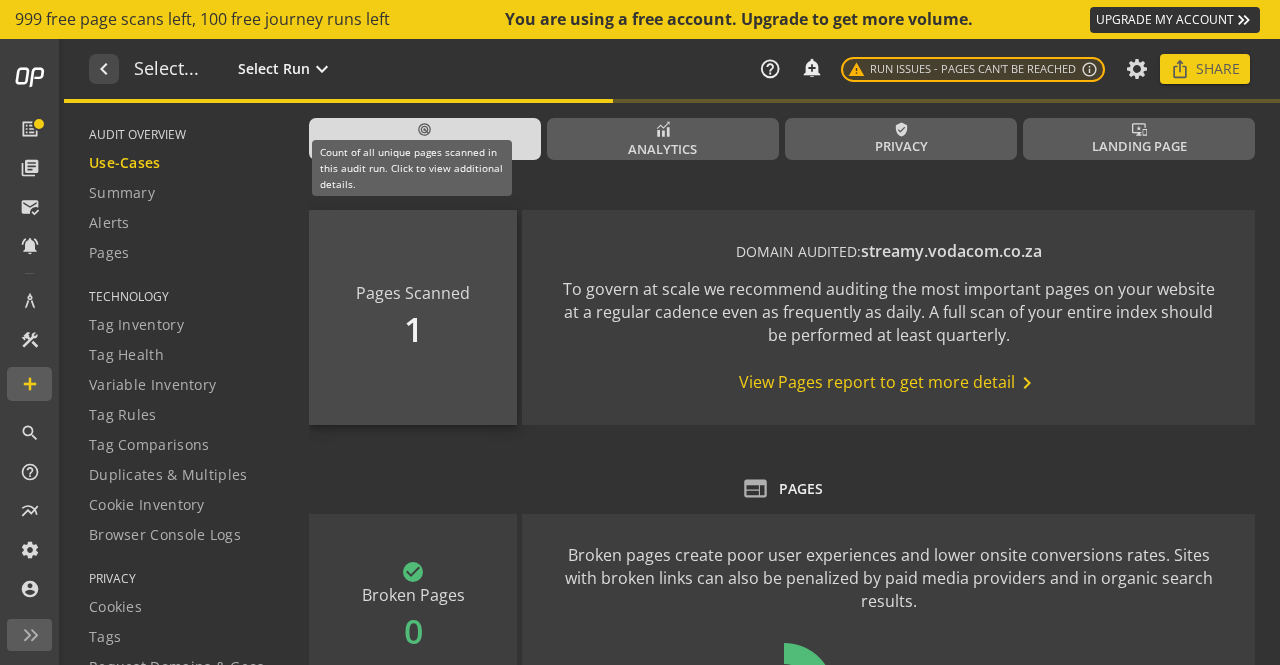 type on "Notes can include:
-a description of what this audit is validating
-changes in audit settings
-discoveries in the report of outstanding rule failures or items needing remediation" 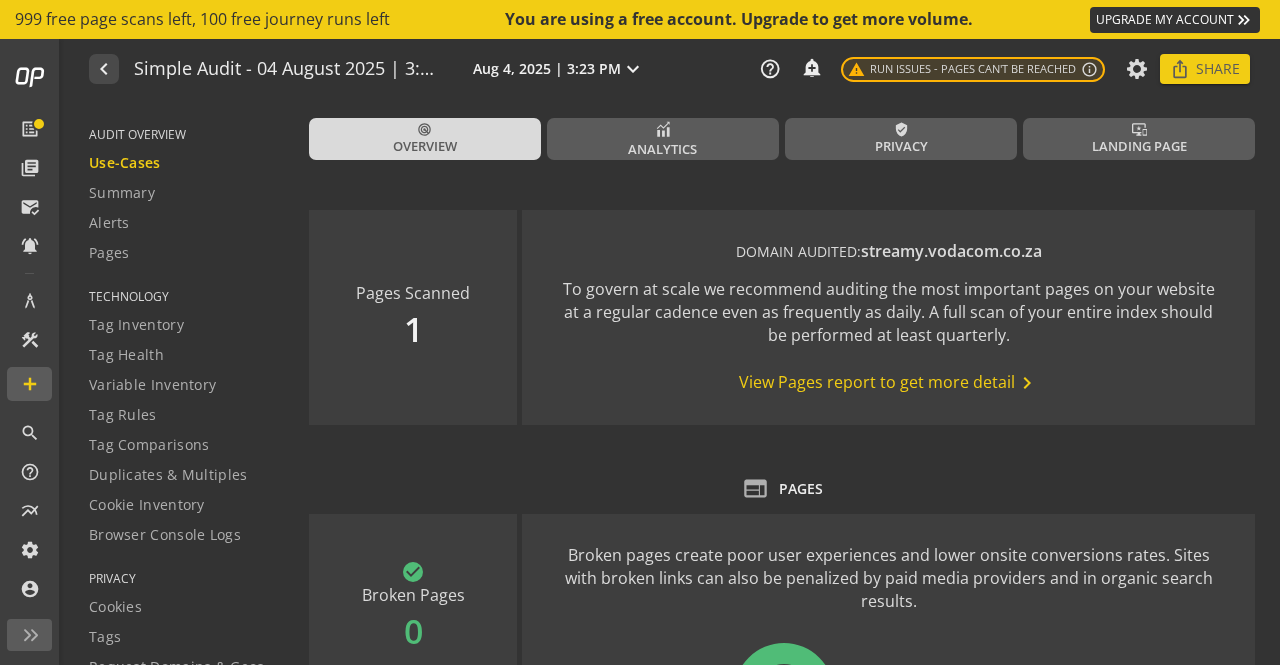 click on "View Pages report to get more detail  chevron_right" 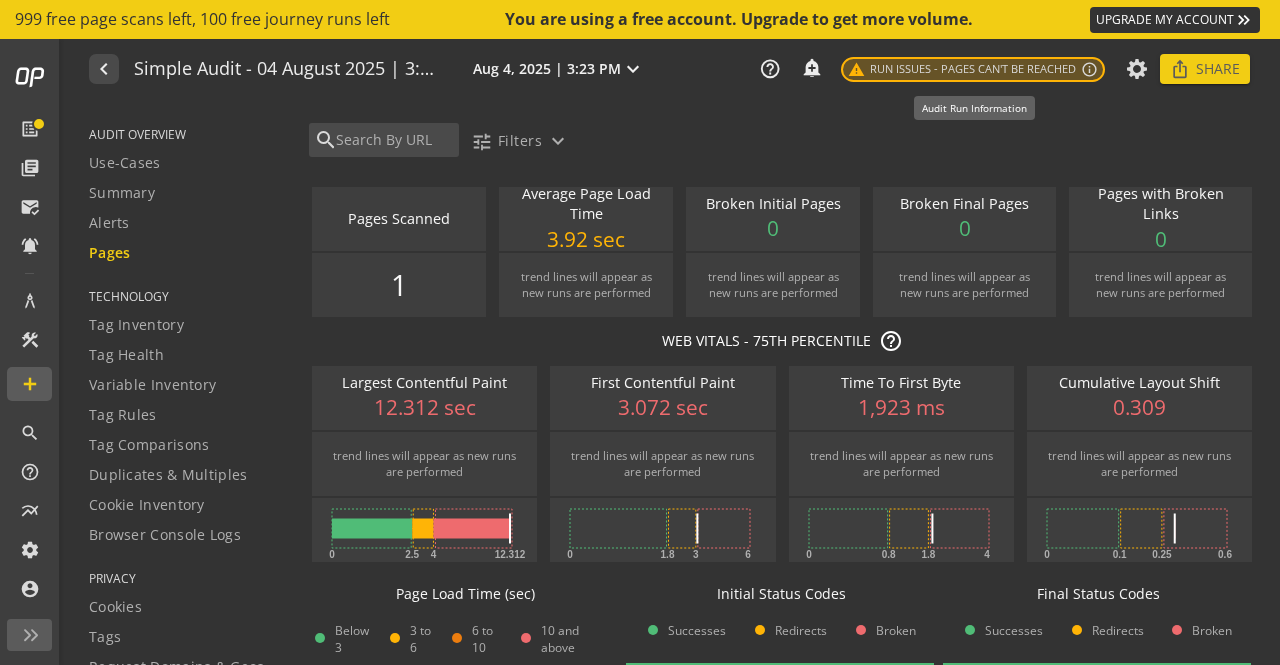 click on "warning  Run Issues - Pages can't be reached" 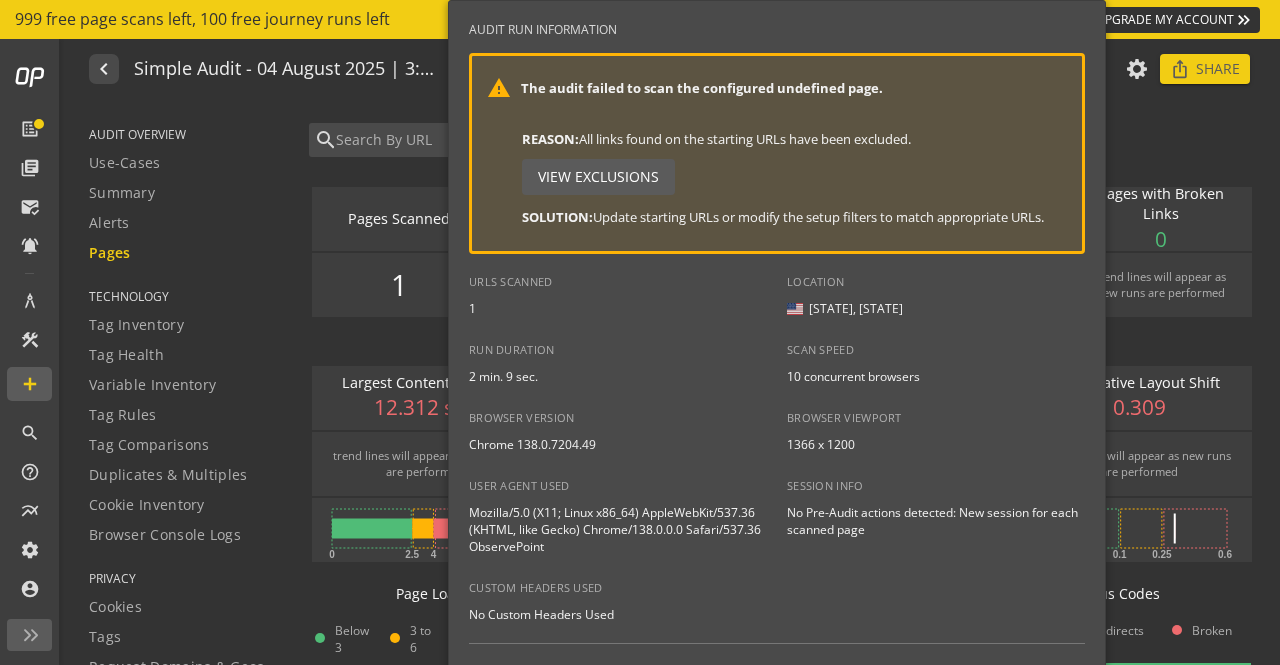 click at bounding box center [640, 332] 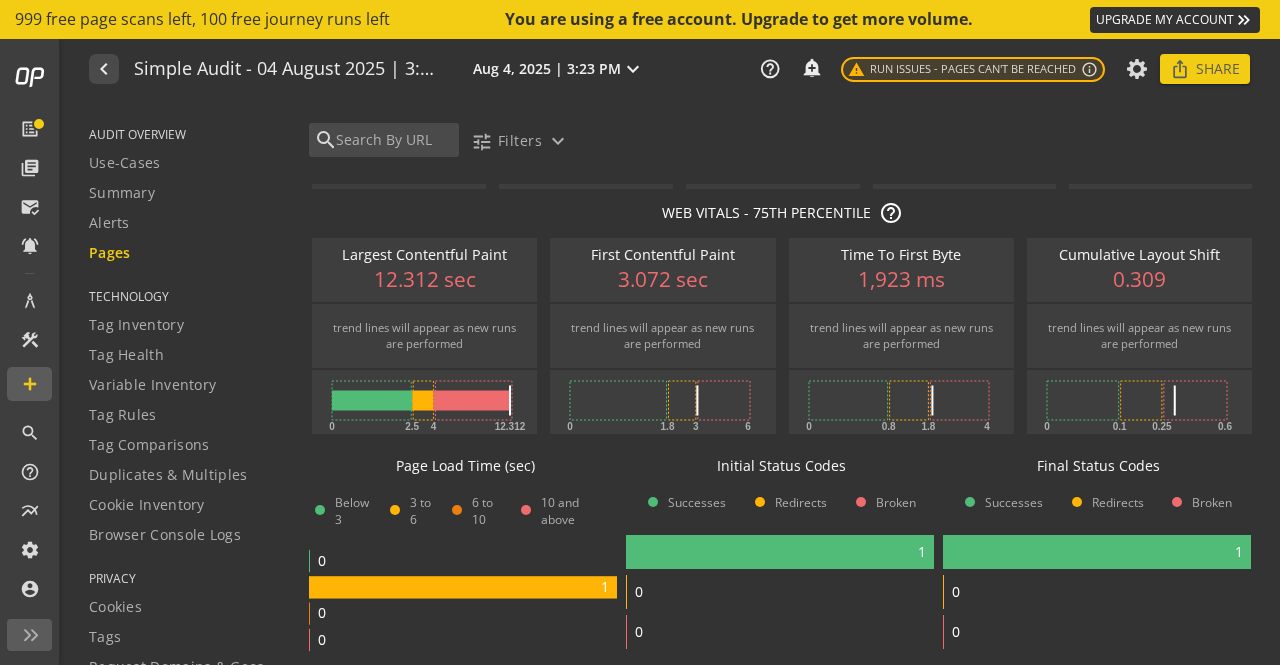 scroll, scrollTop: 0, scrollLeft: 0, axis: both 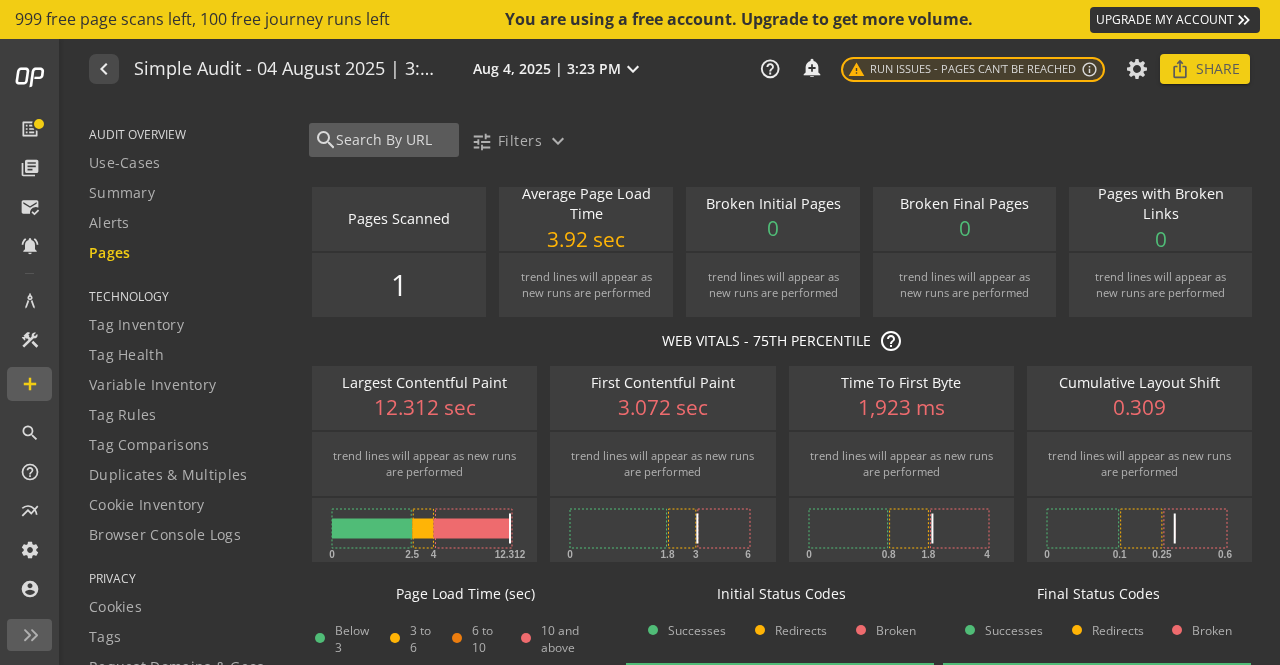 click 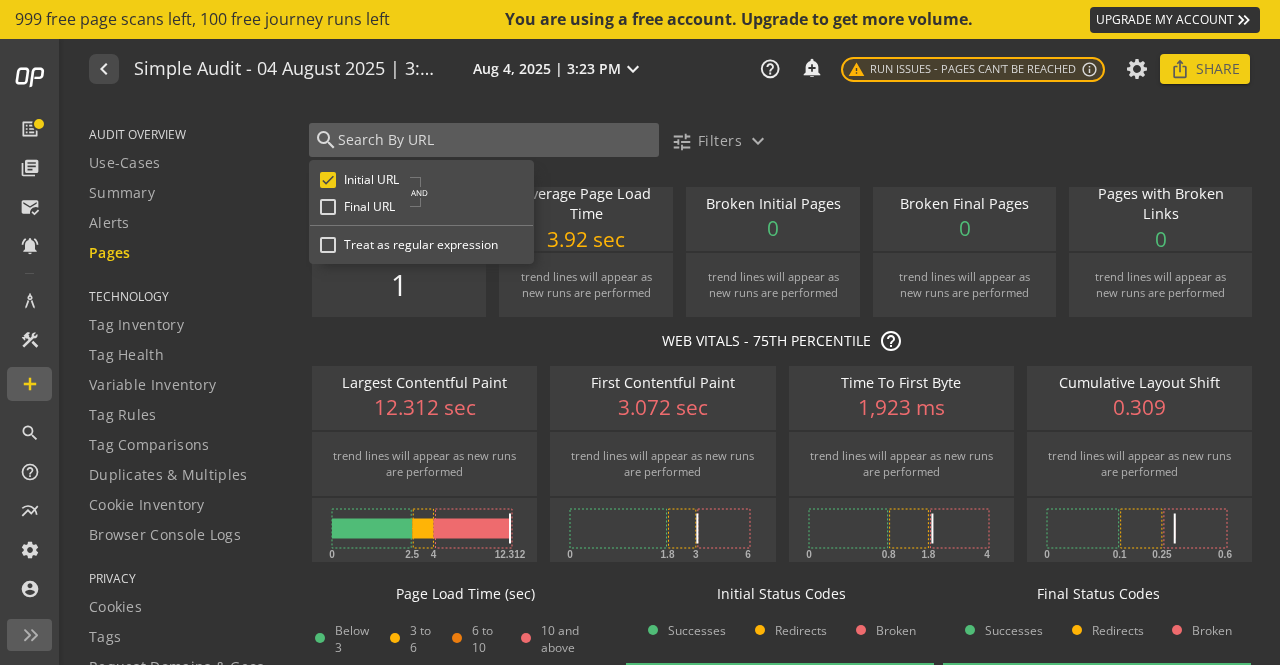 paste on "[URL]" 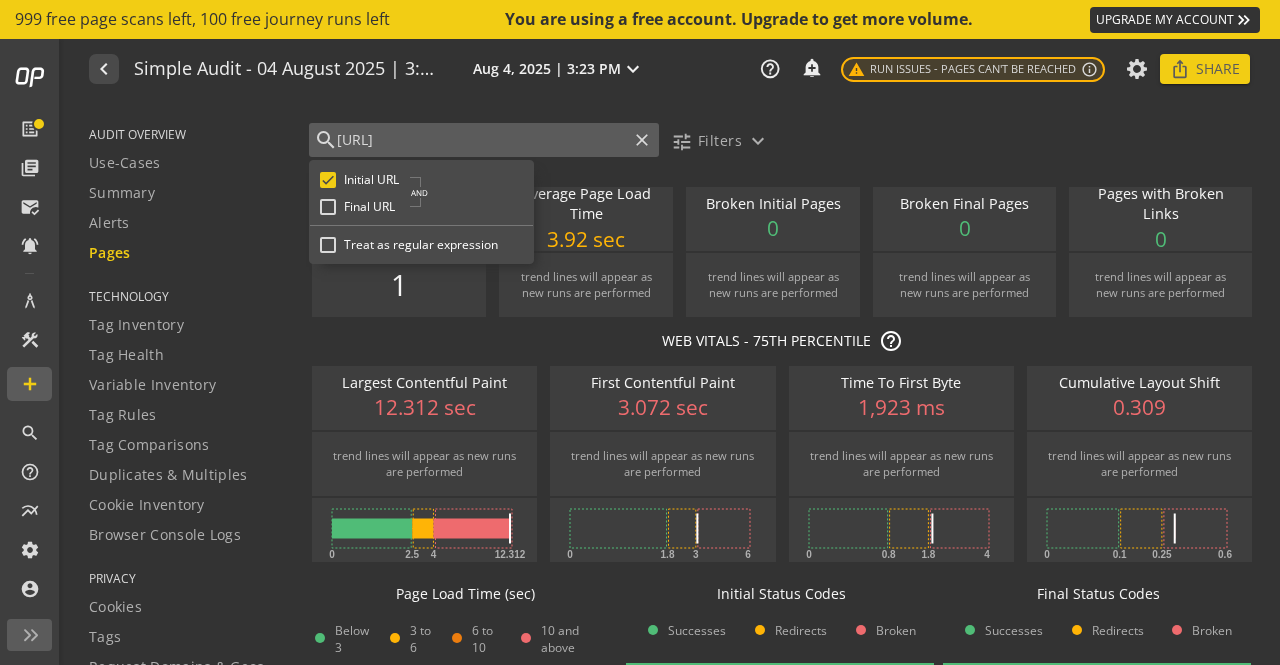 type on "[URL]" 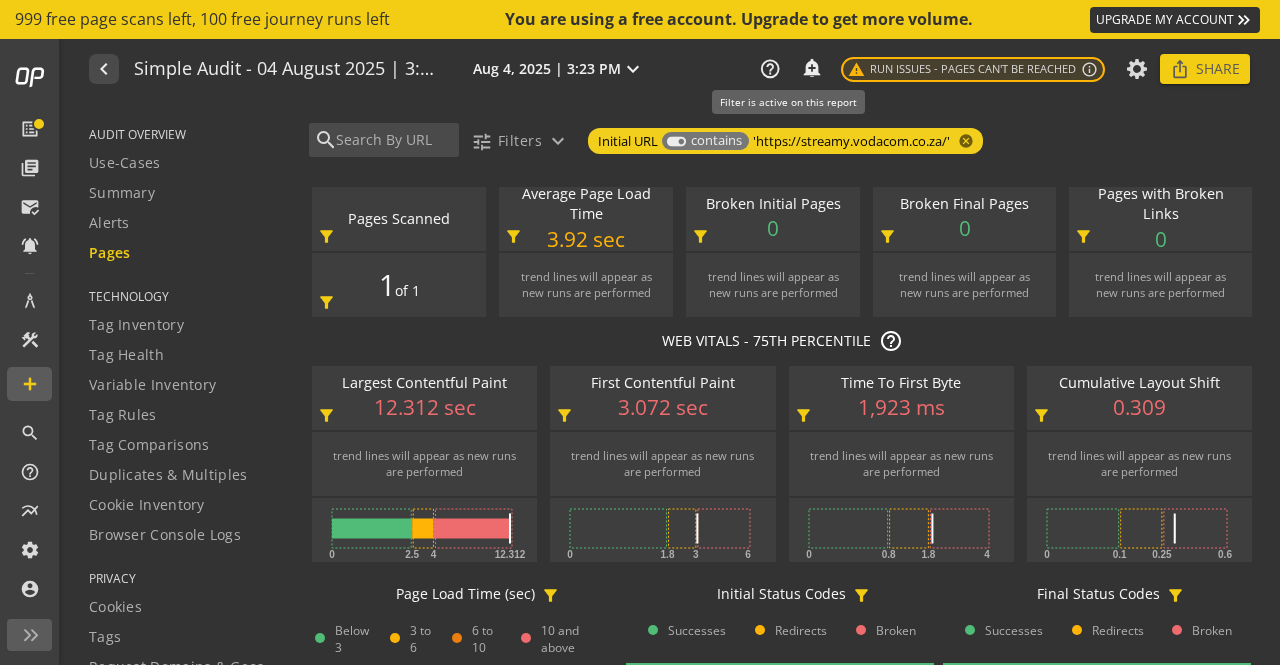 click on "'https://streamy.vodacom.co.za/'" at bounding box center [851, 141] 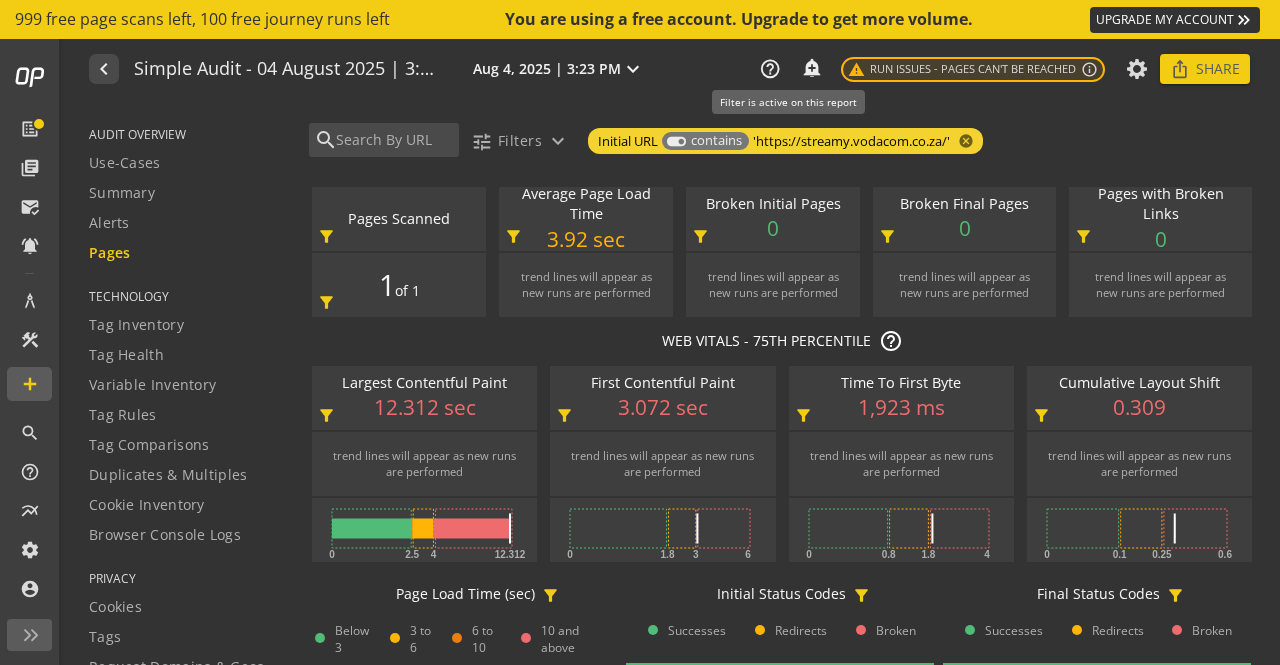 click on "'https://streamy.vodacom.co.za/'" at bounding box center [851, 141] 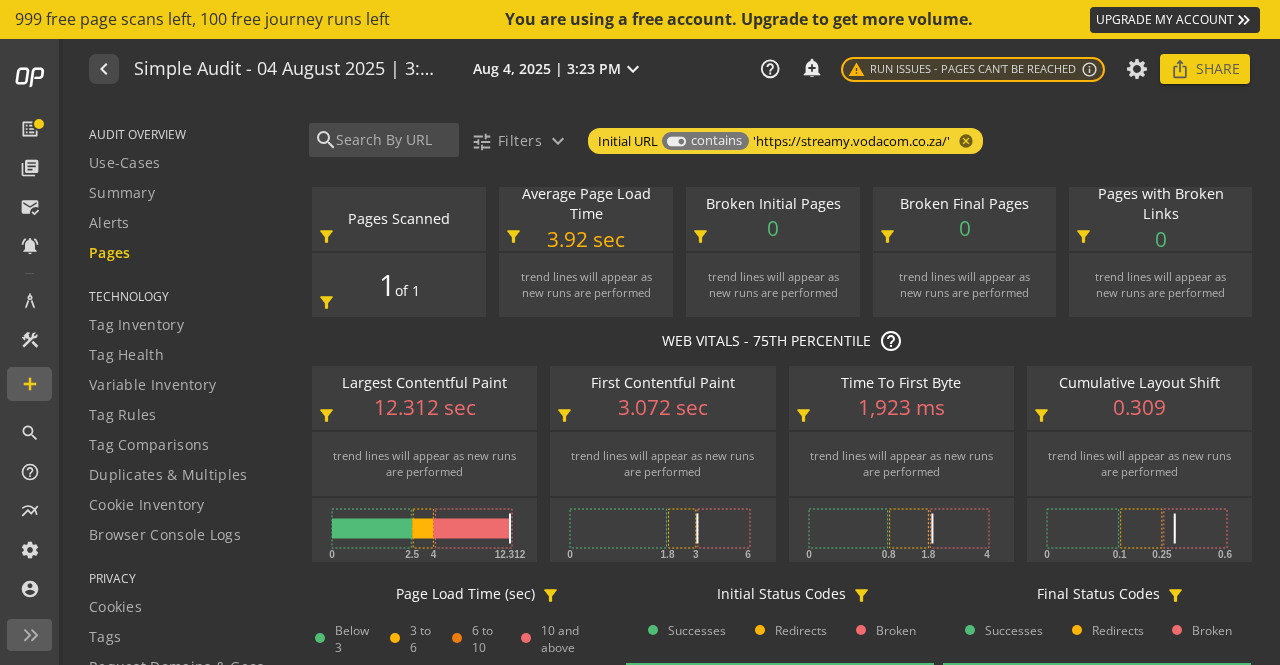 click on "'https://streamy.vodacom.co.za/'" at bounding box center (851, 141) 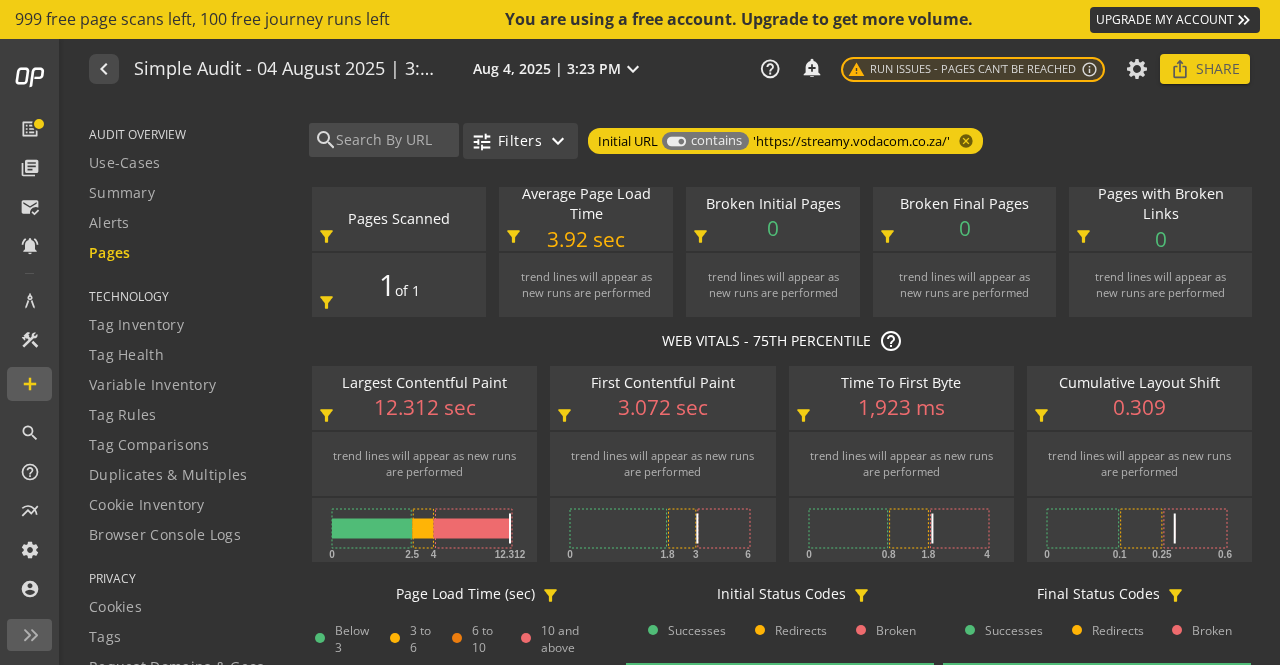 click 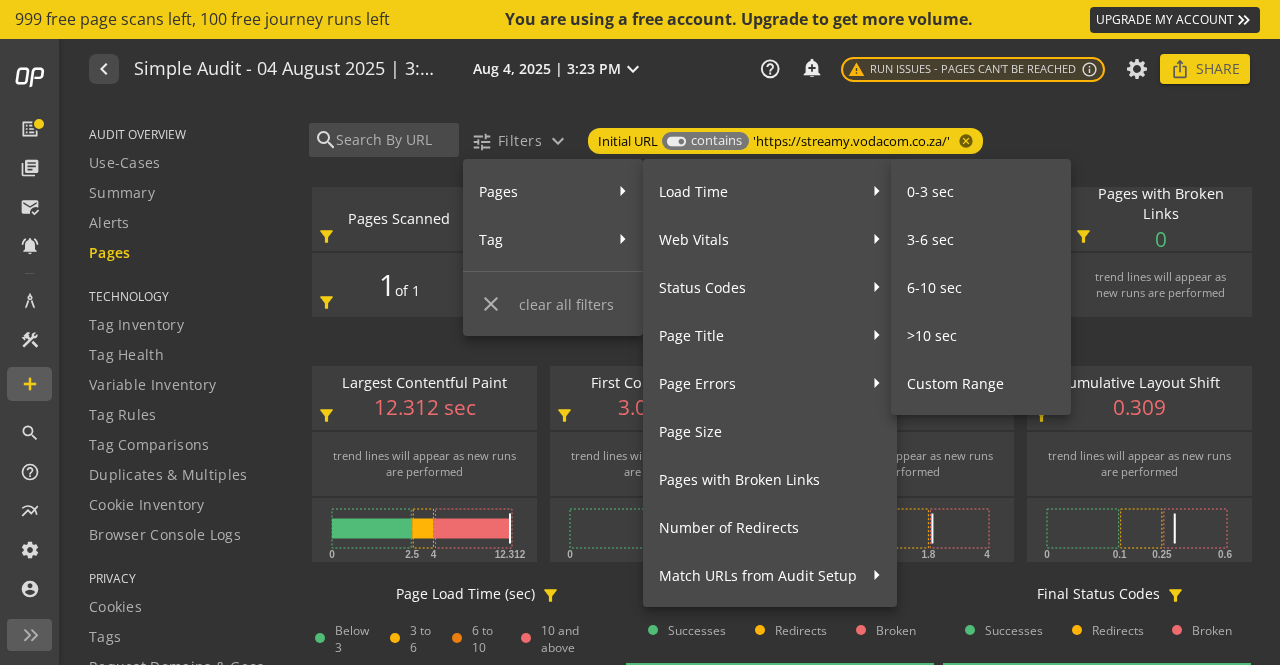 click at bounding box center [640, 332] 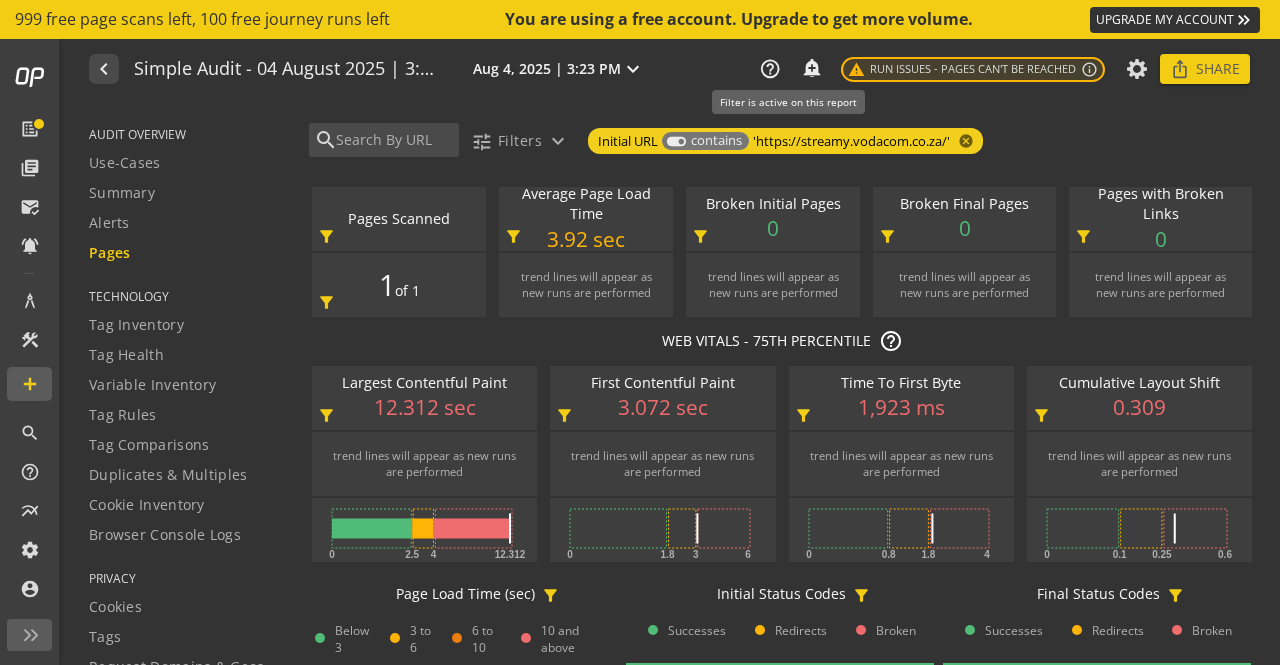 click on "'https://streamy.vodacom.co.za/'" at bounding box center [851, 141] 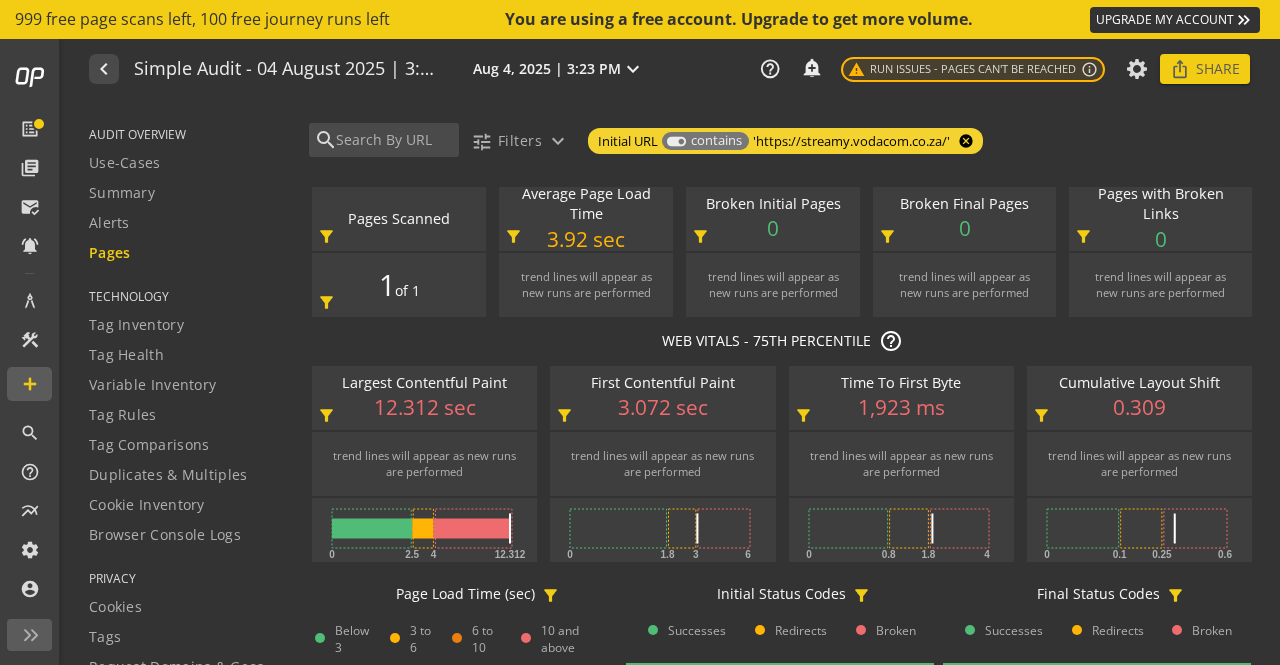 click on "cancel" at bounding box center (964, 141) 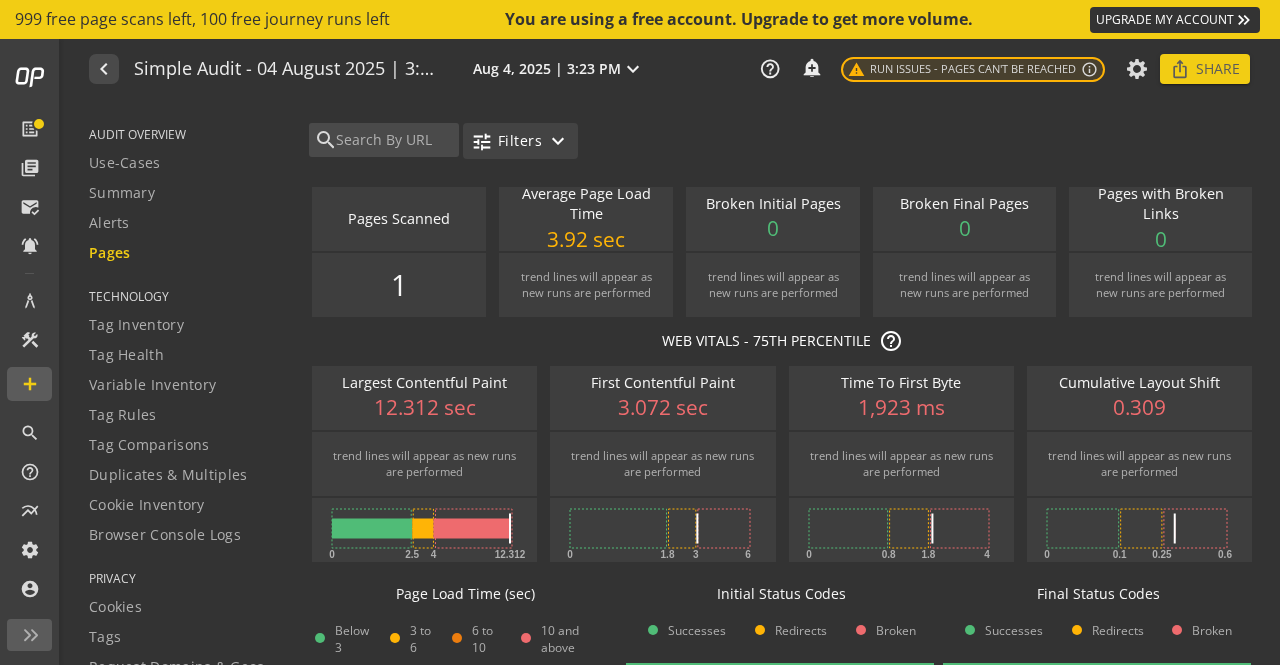 click on "expand_more" 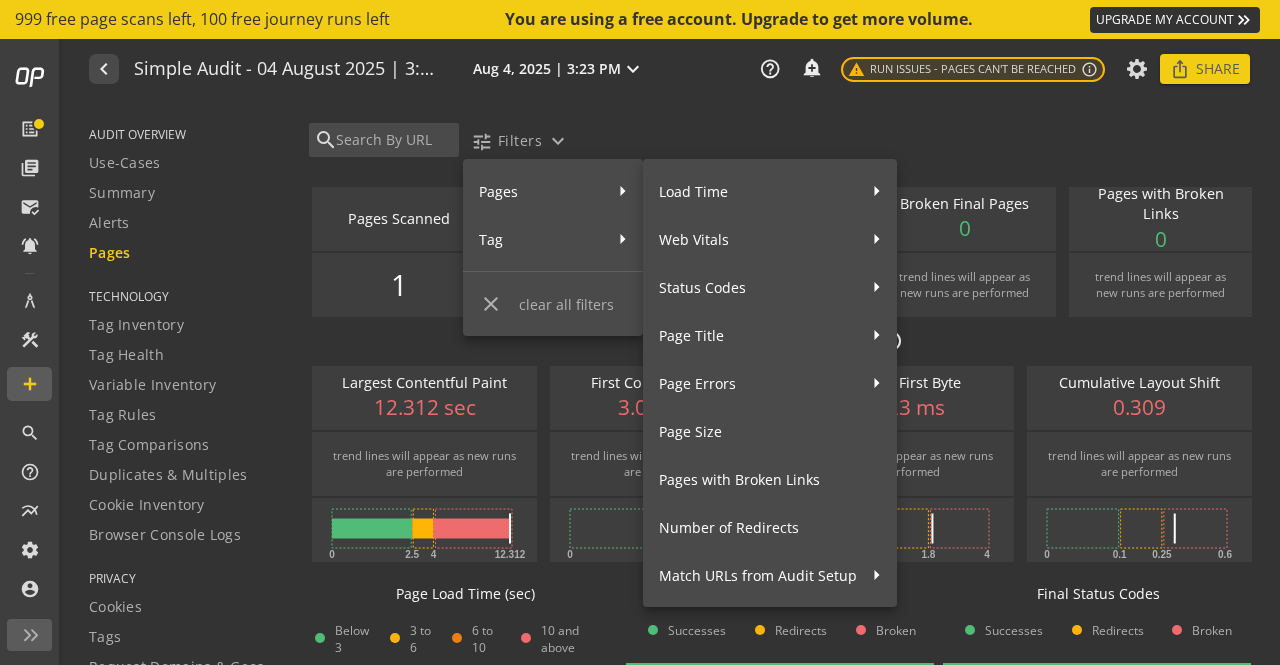 click at bounding box center (640, 332) 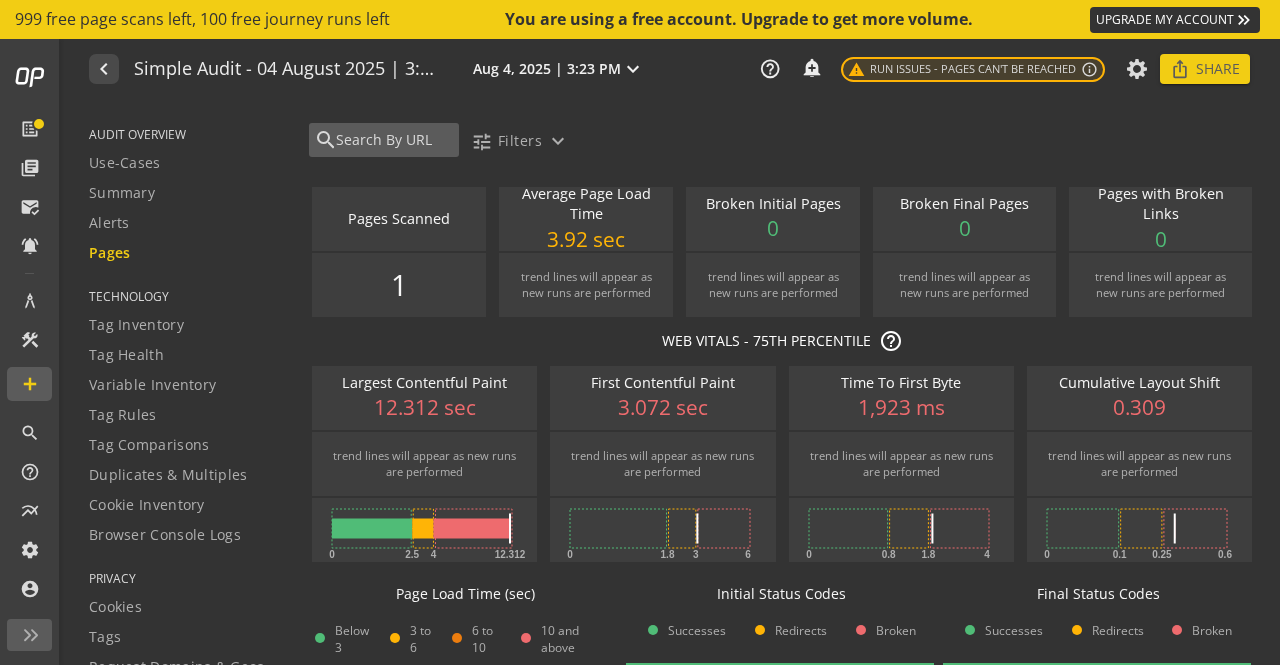 click 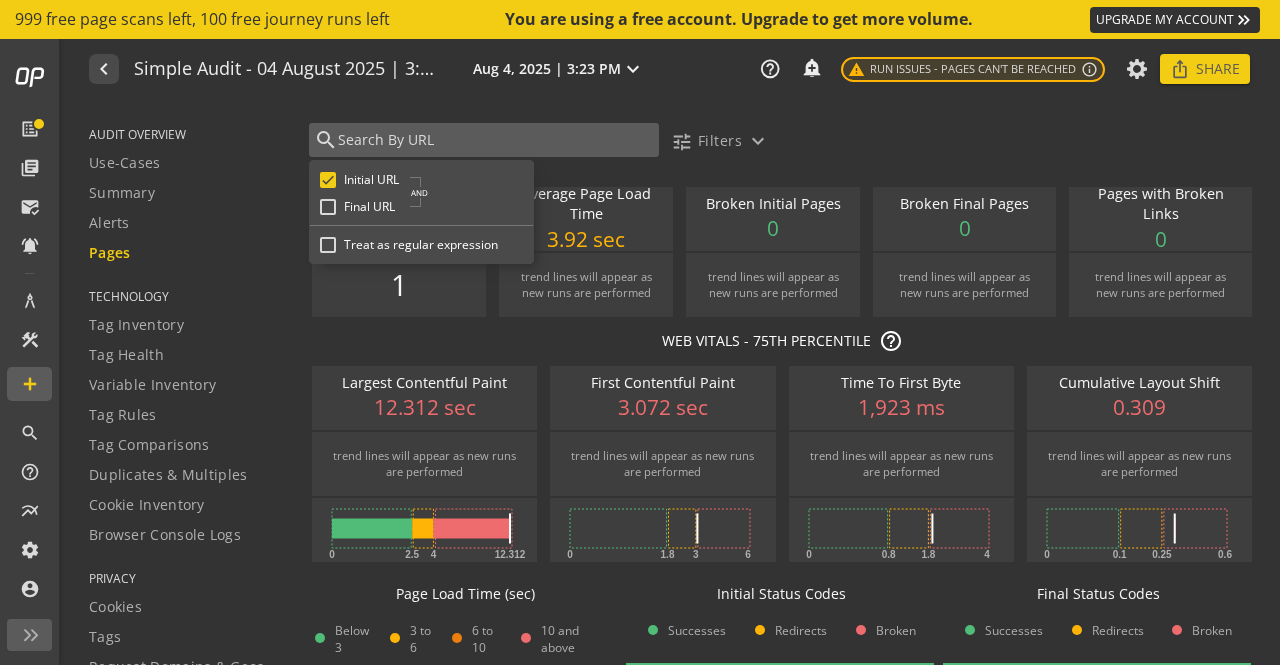 paste on "[URL]" 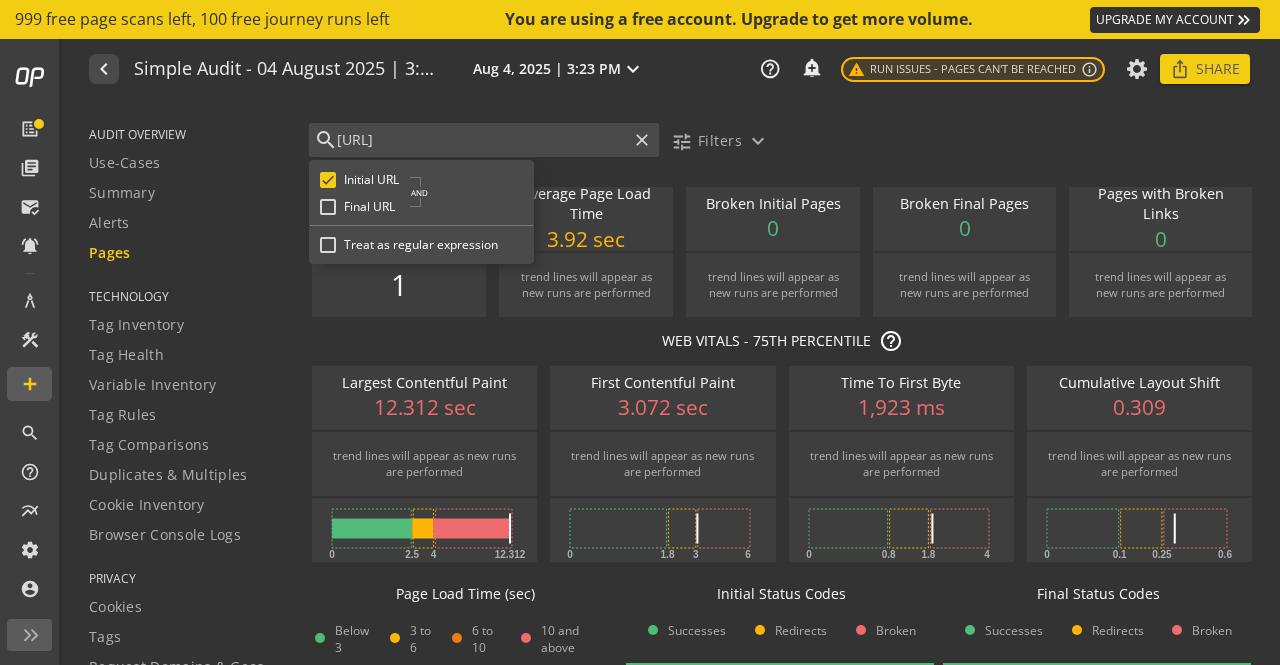 type on "[URL]" 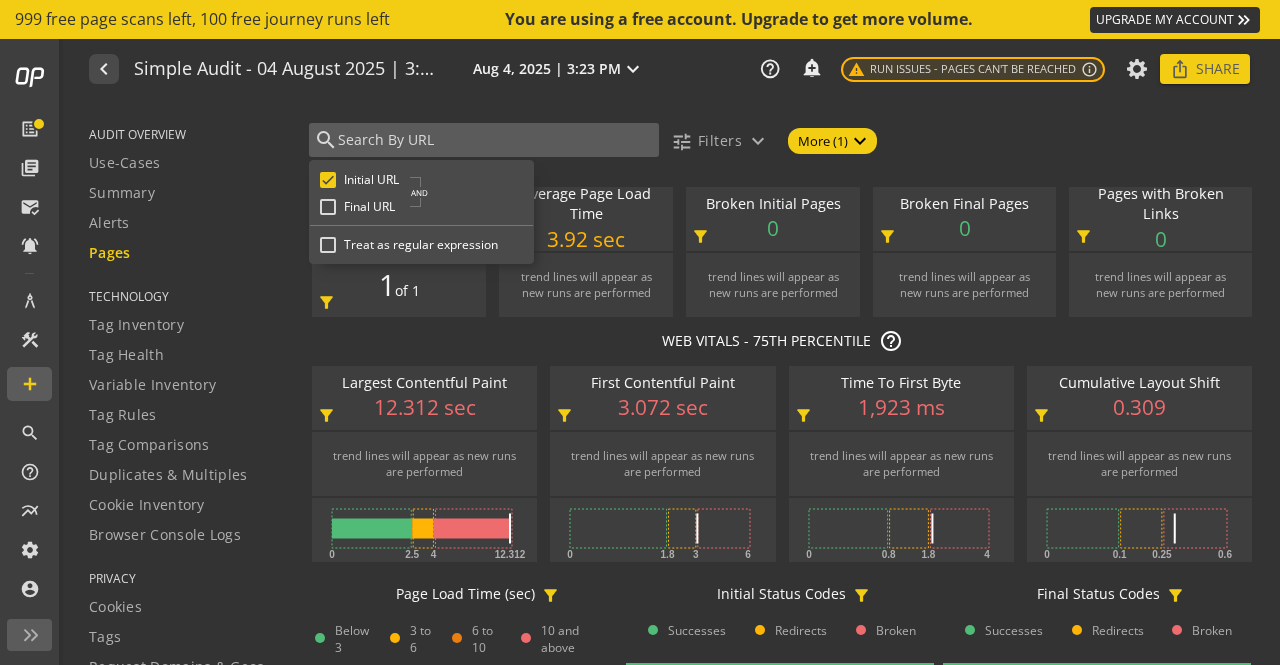 click 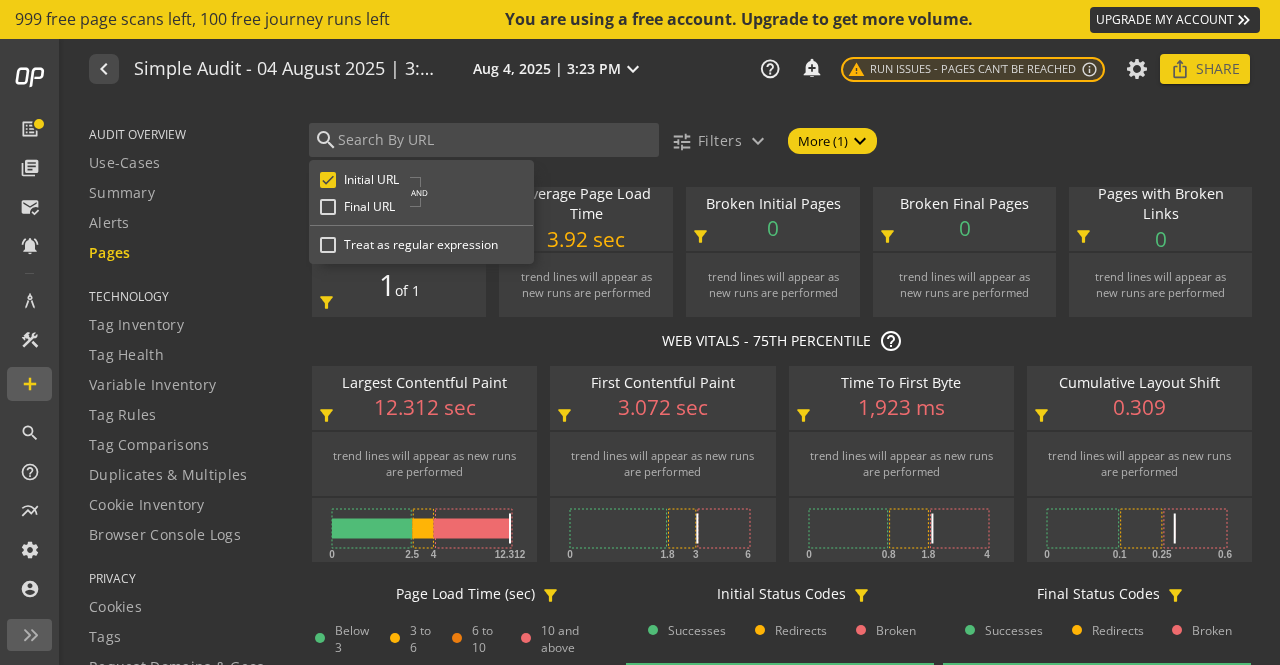click on "Treat as regular expression" at bounding box center [328, 245] 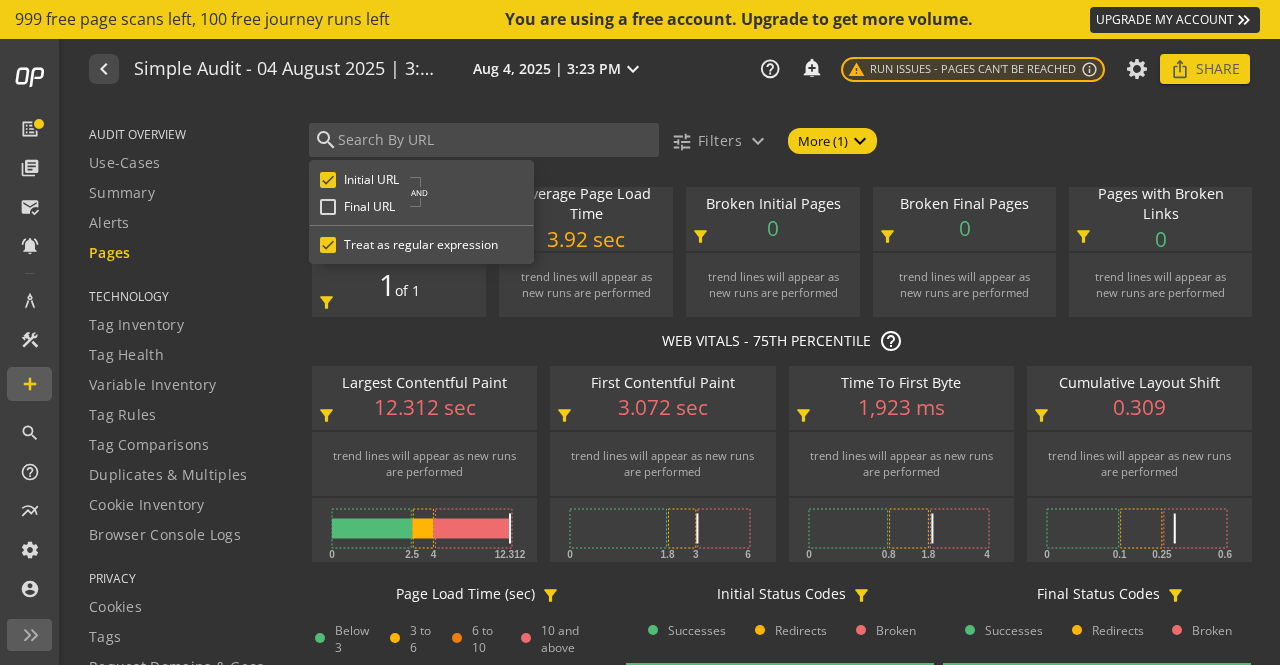 checkbox on "true" 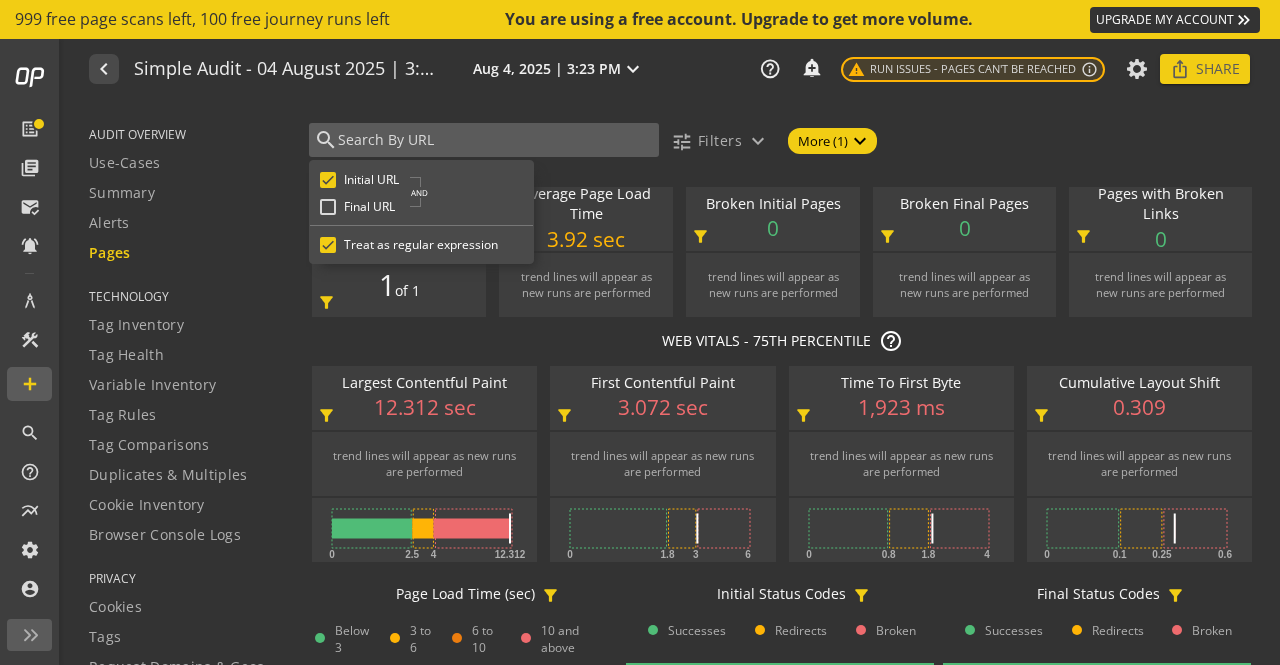 click 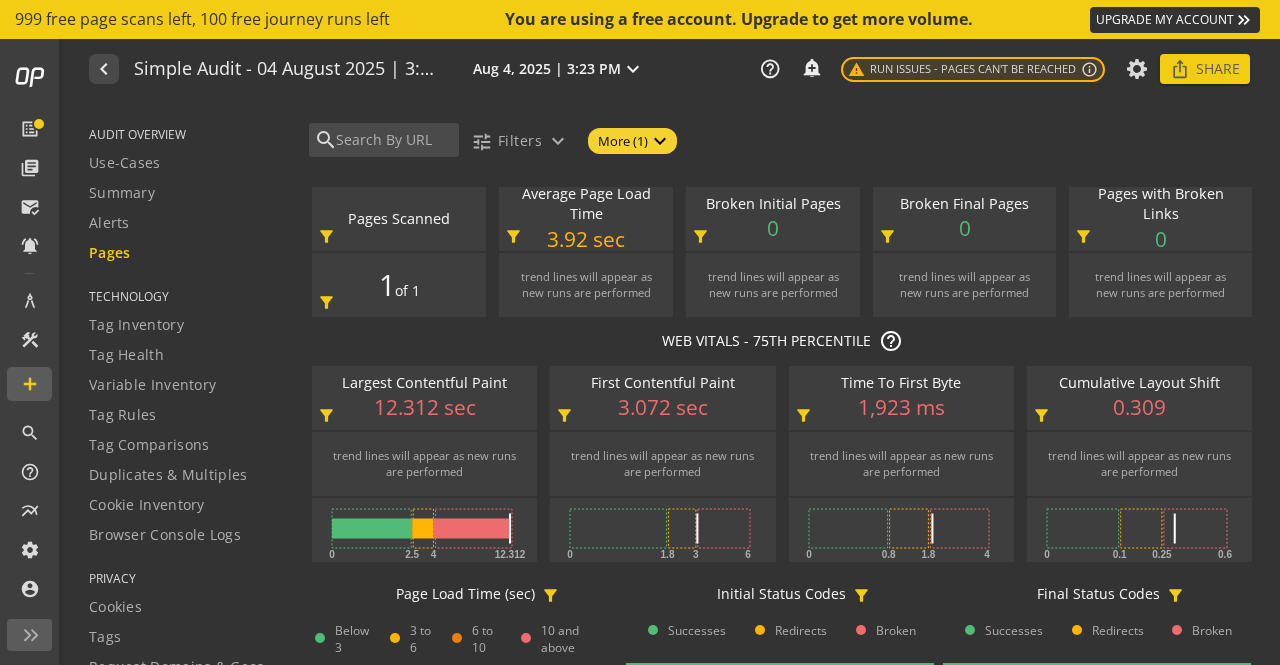 click on "search tune  Filters  expand_more  More (1)  expand_more" 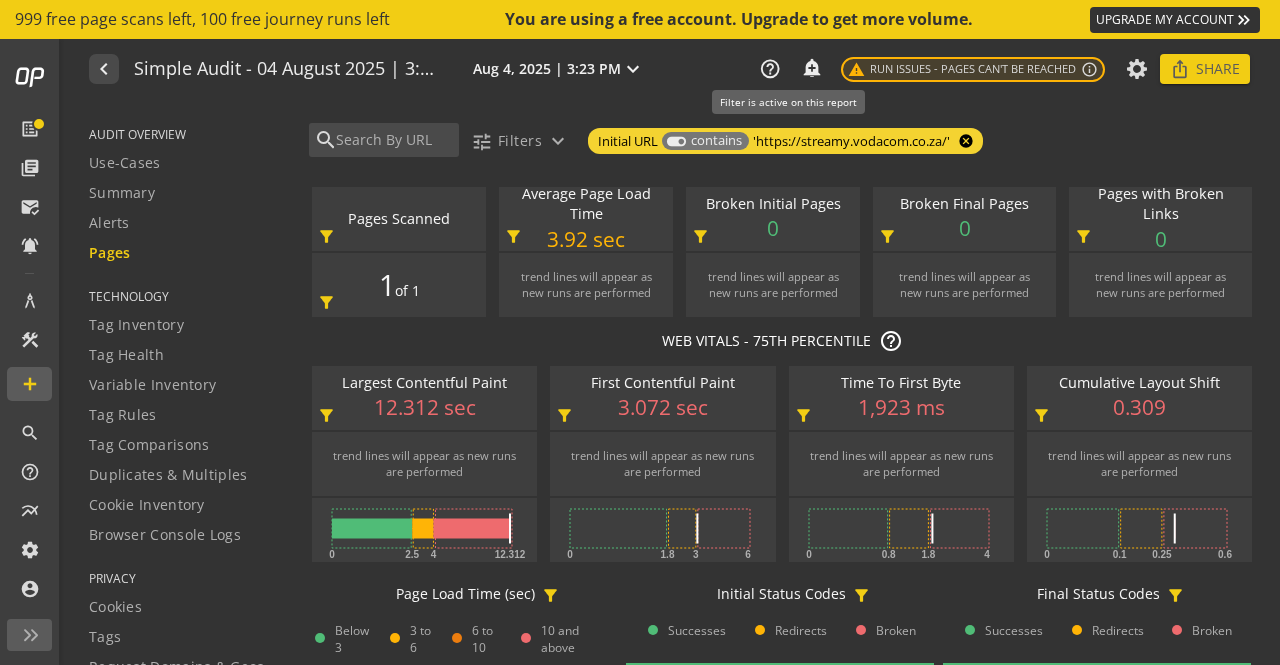 click on "cancel" at bounding box center [964, 141] 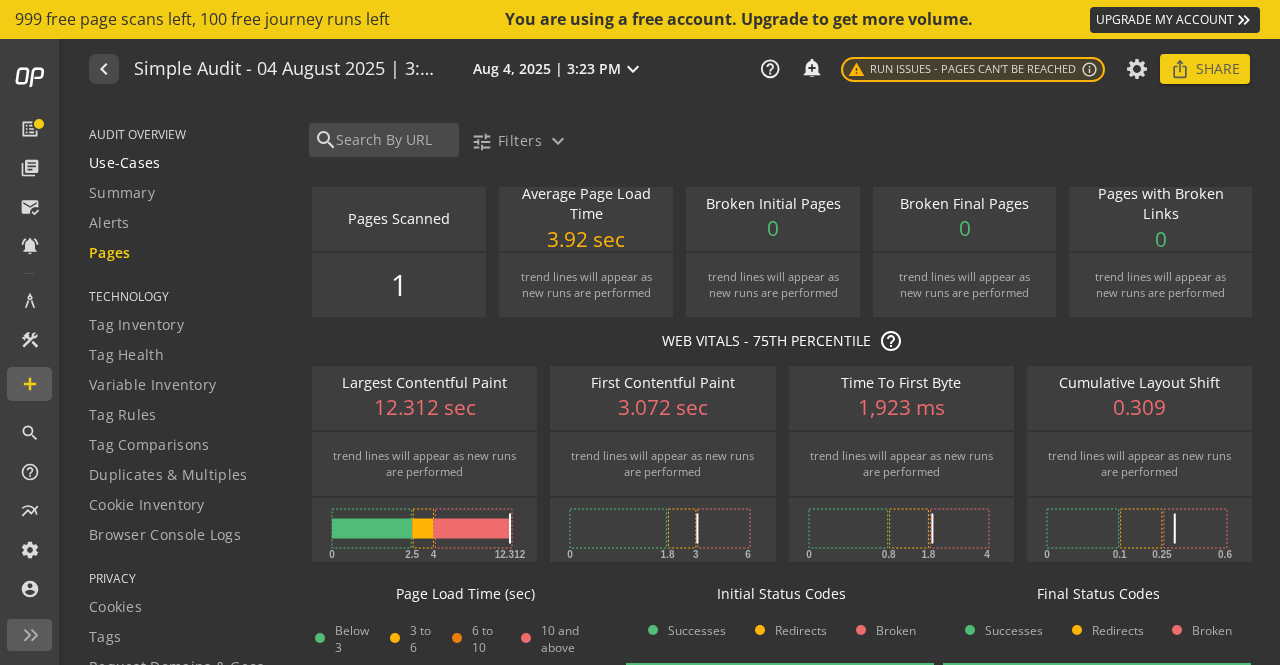 click on "Use-Cases" 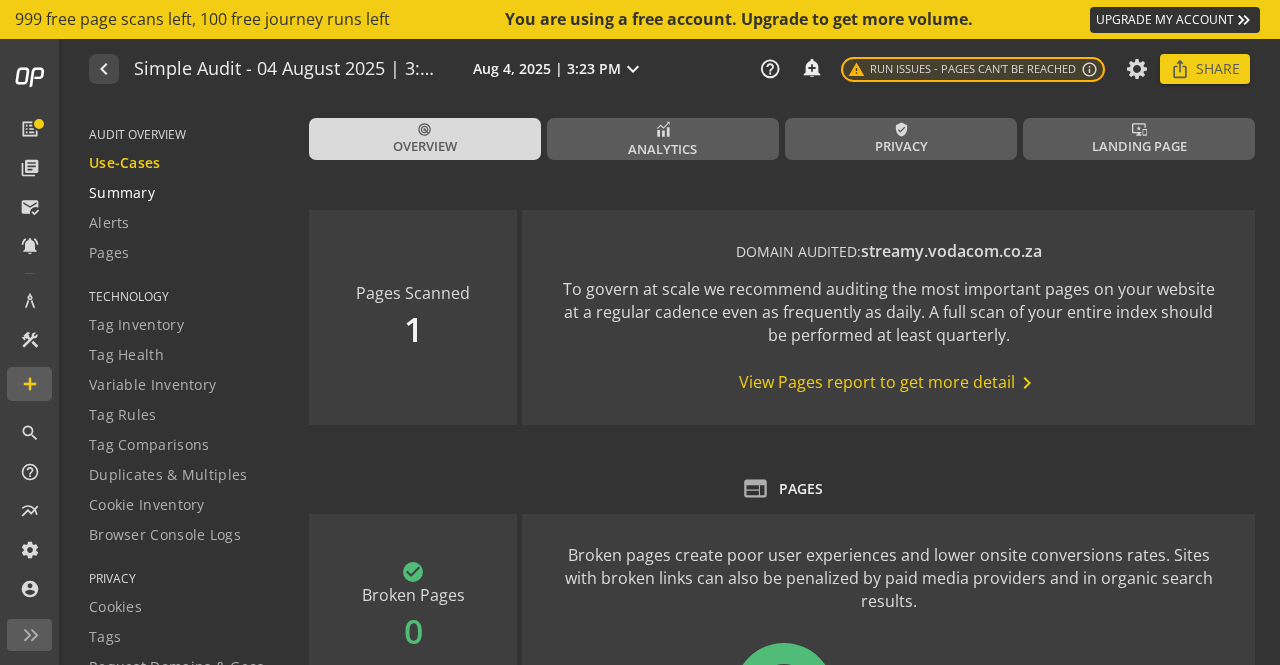 click on "Summary" 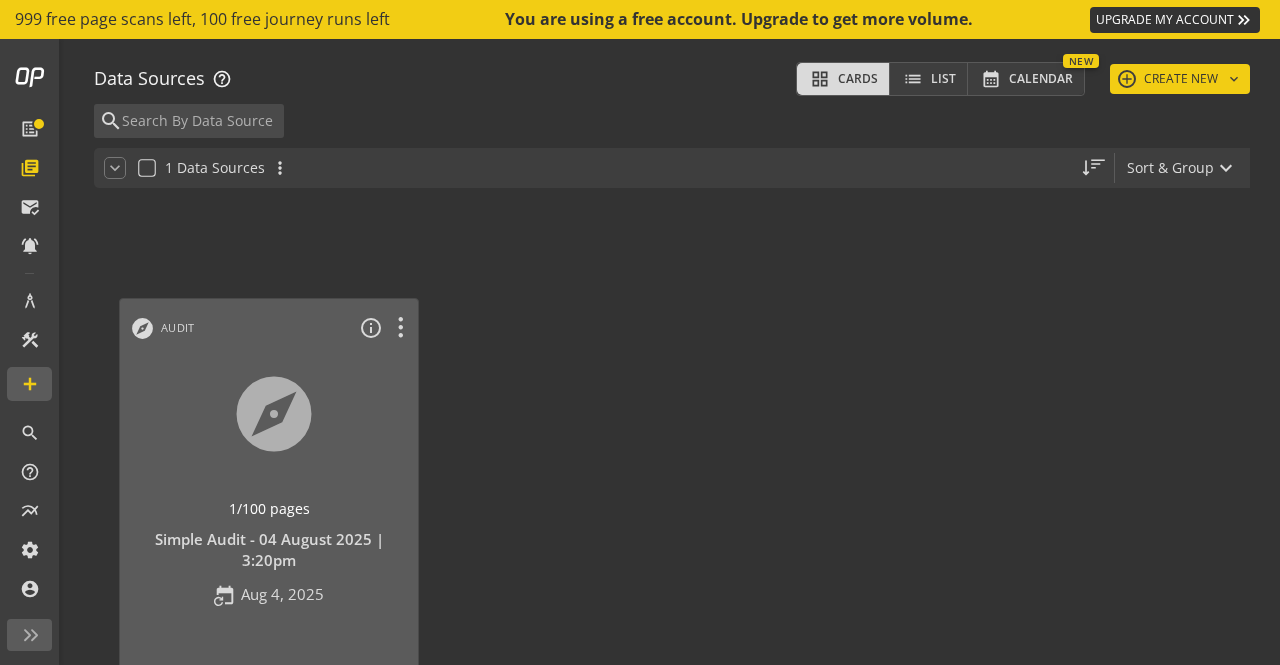 scroll, scrollTop: 100, scrollLeft: 0, axis: vertical 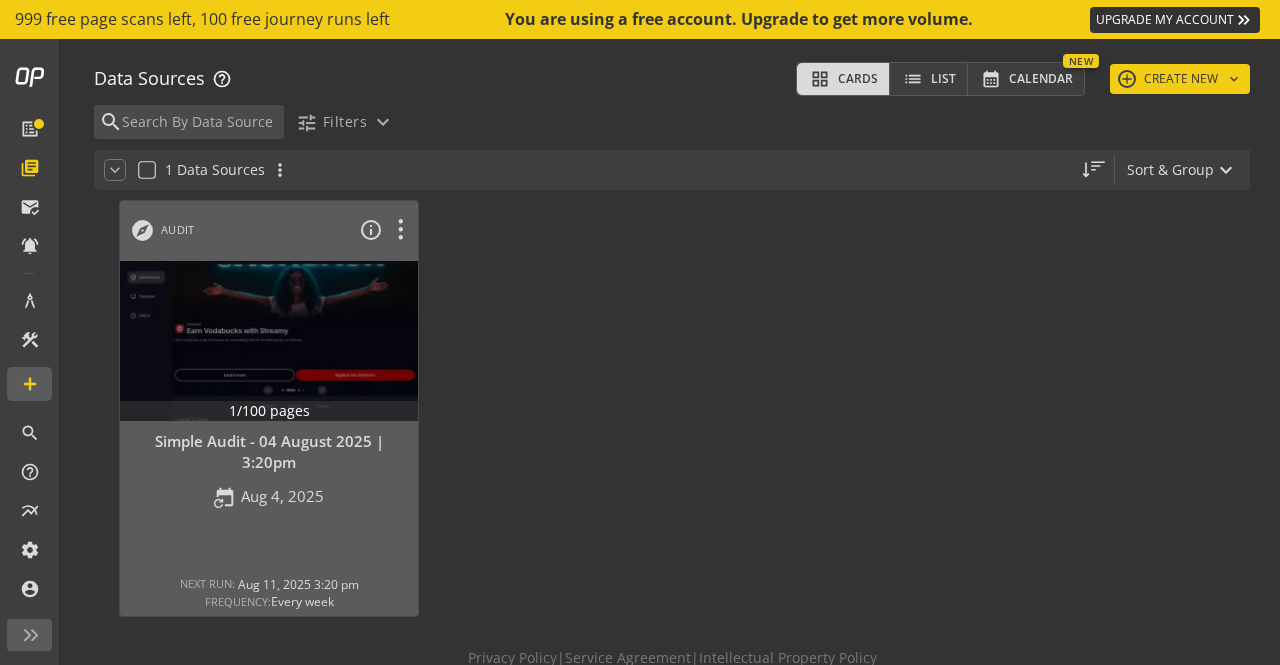 drag, startPoint x: 157, startPoint y: 2, endPoint x: 640, endPoint y: 271, distance: 552.8562 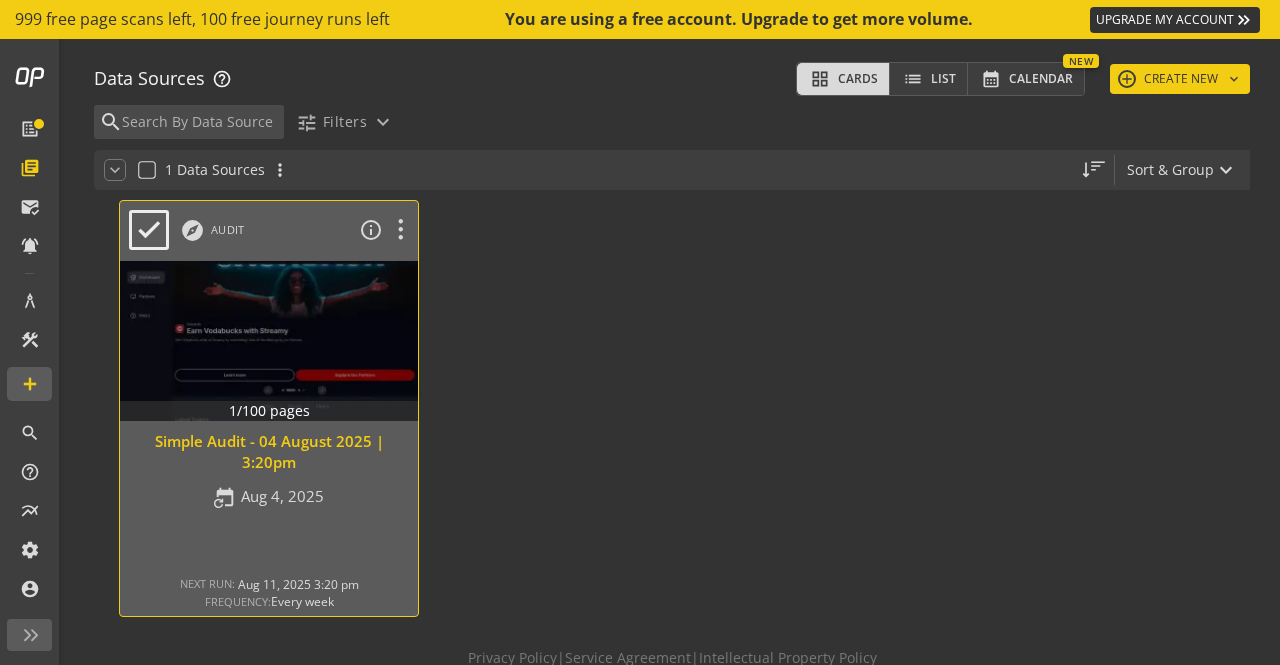 click 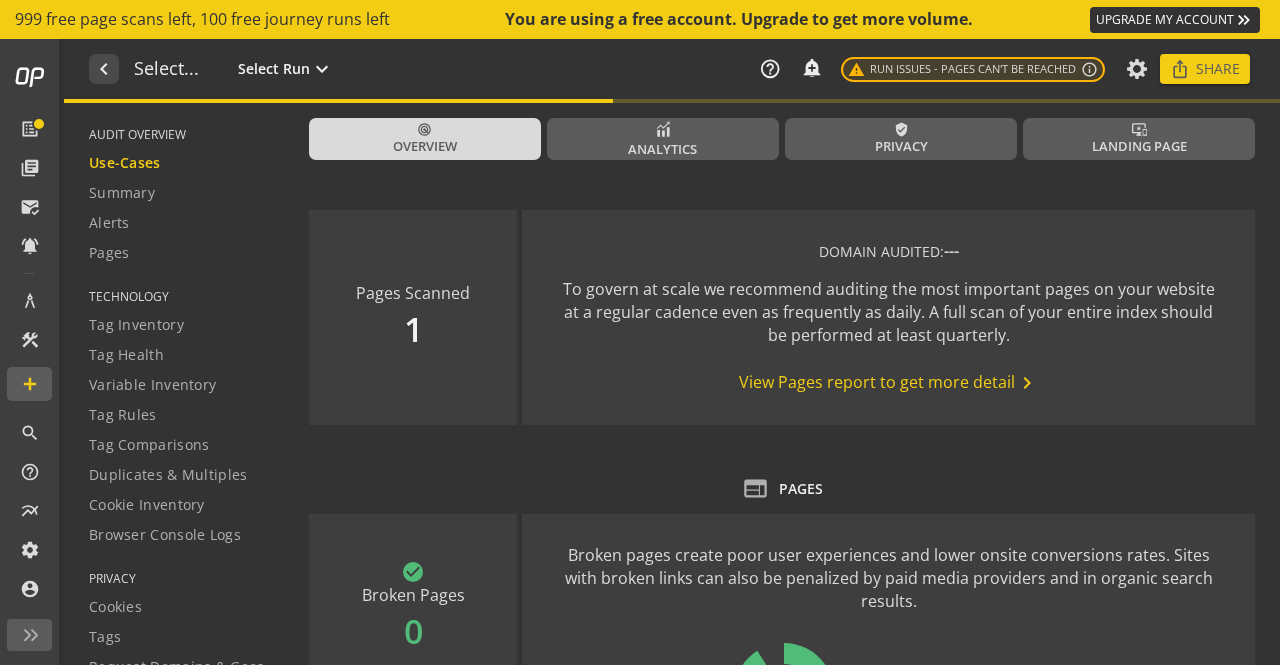 type on "Notes can include:
-a description of what this audit is validating
-changes in audit settings
-discoveries in the report of outstanding rule failures or items needing remediation" 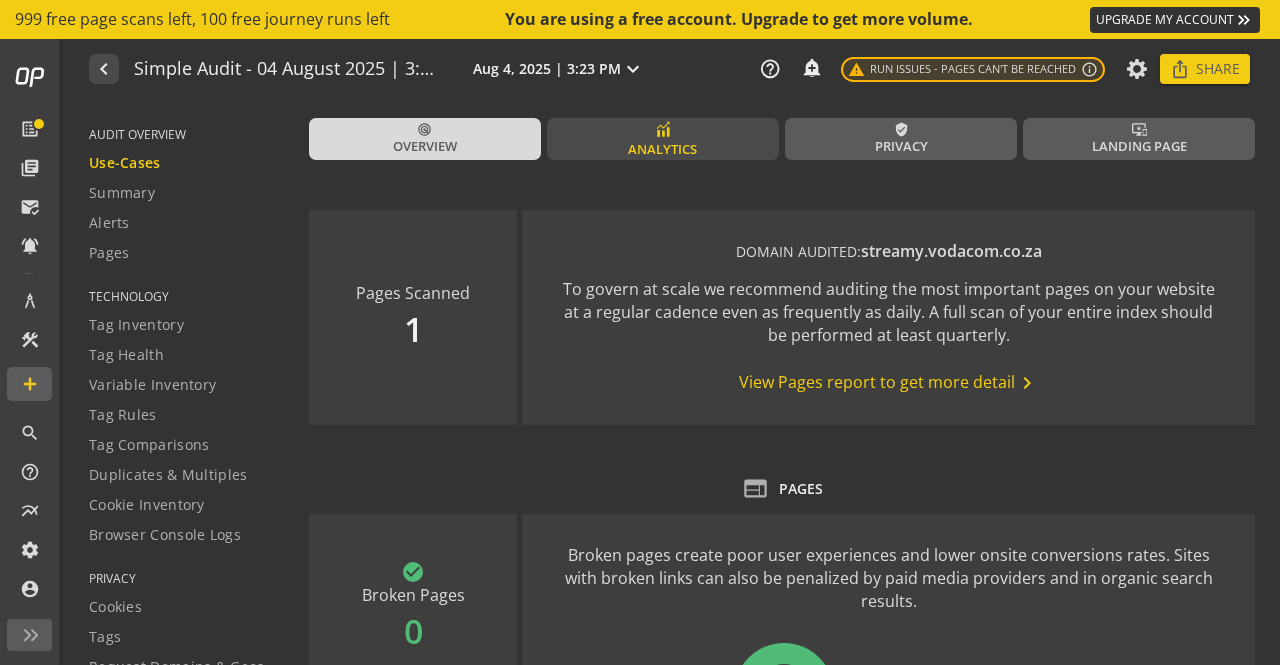 click on "Analytics" 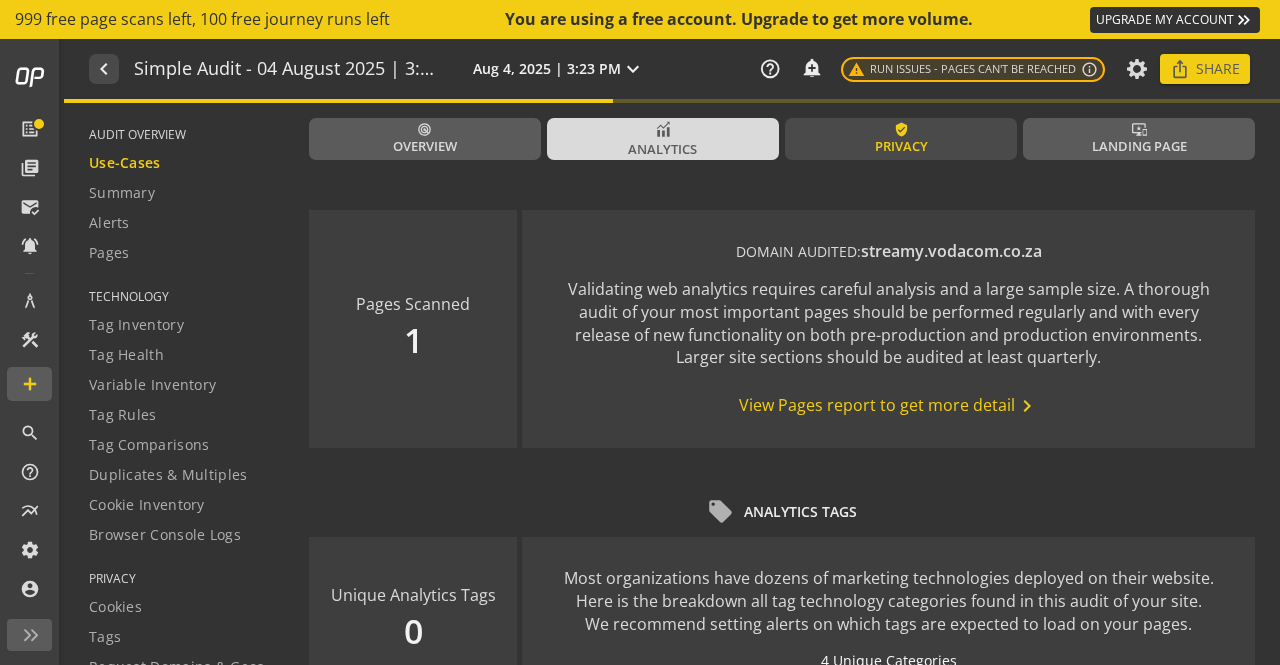 click on "verified_user  Privacy" 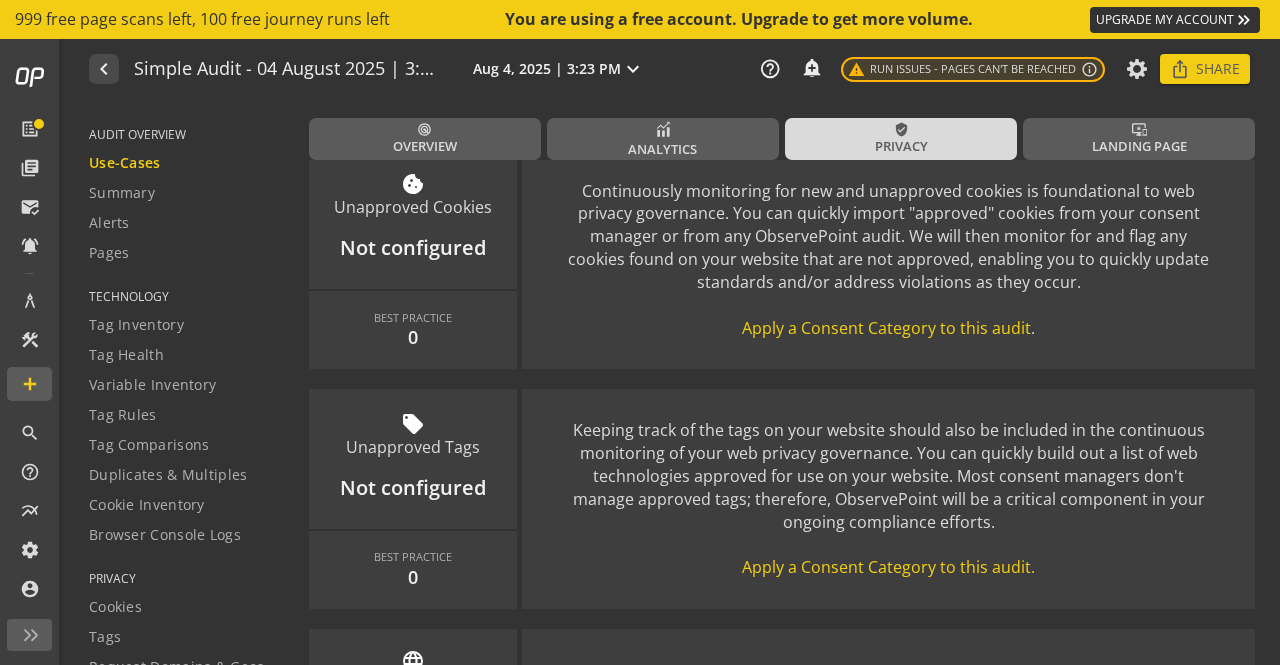scroll, scrollTop: 3000, scrollLeft: 0, axis: vertical 